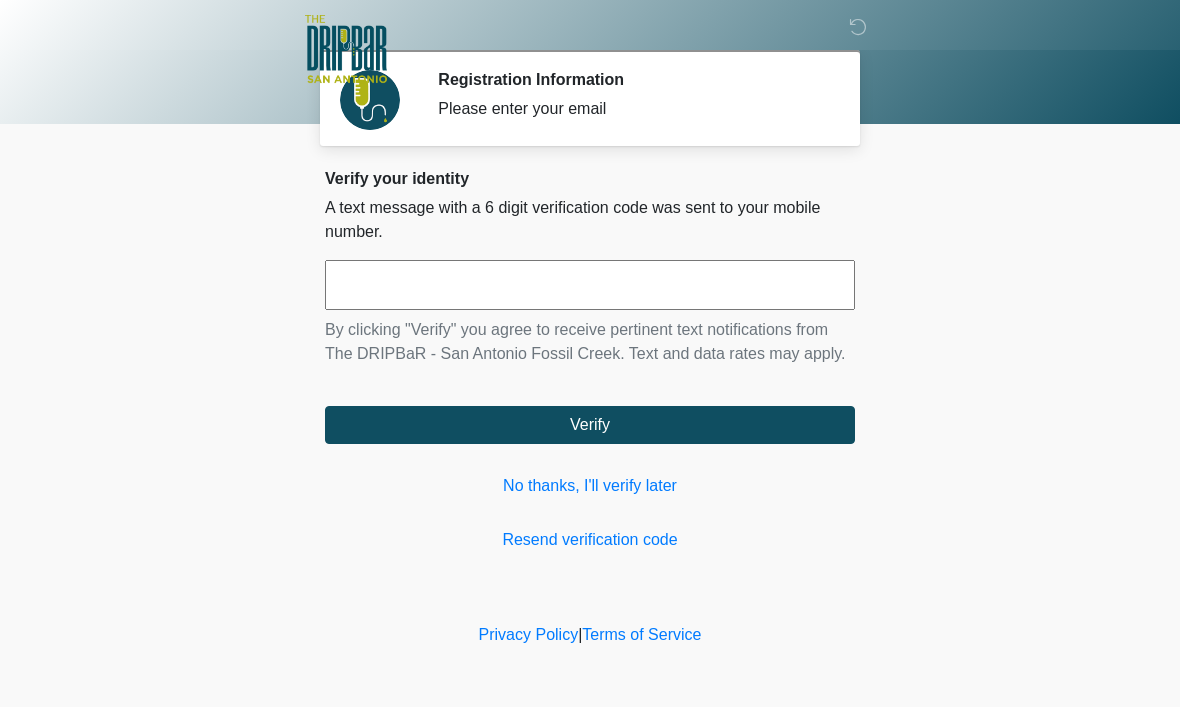 scroll, scrollTop: 1, scrollLeft: 0, axis: vertical 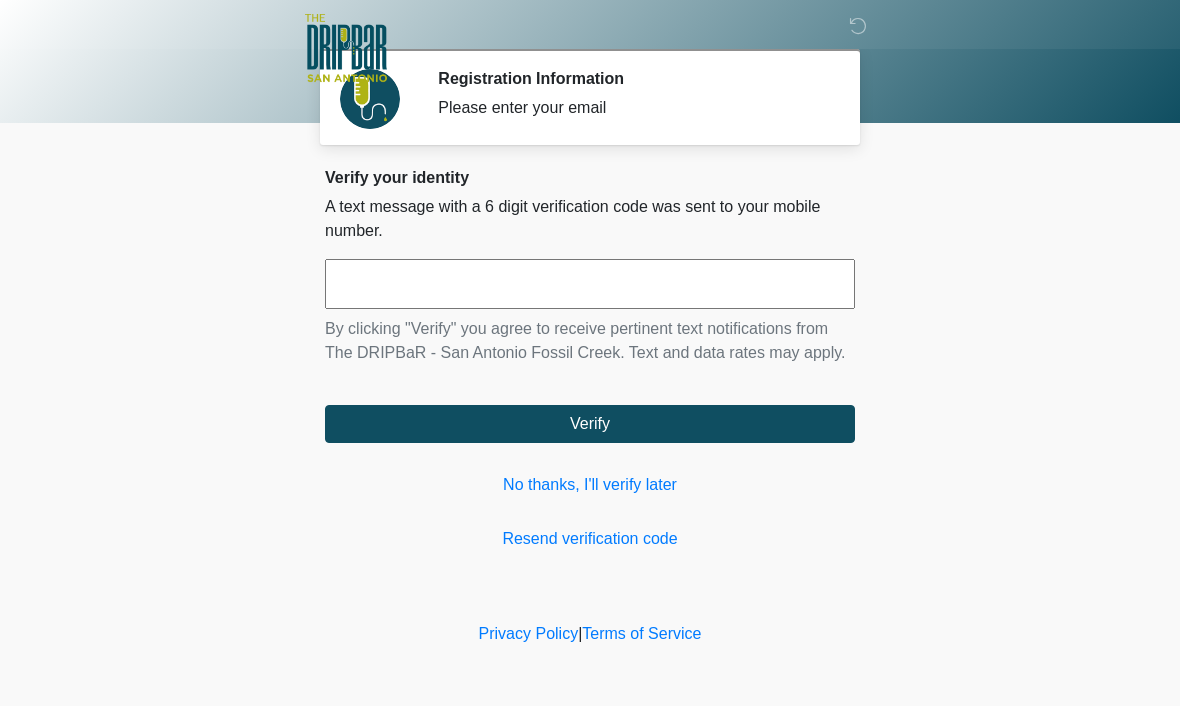 click at bounding box center (590, 285) 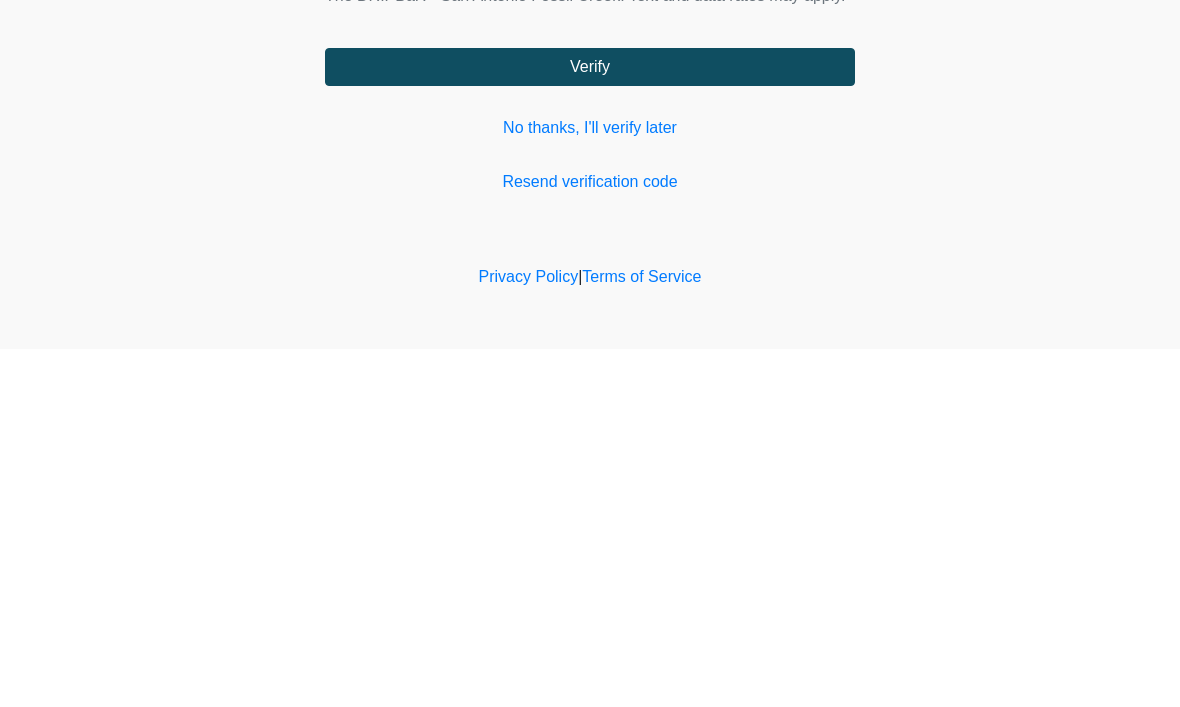 type on "******" 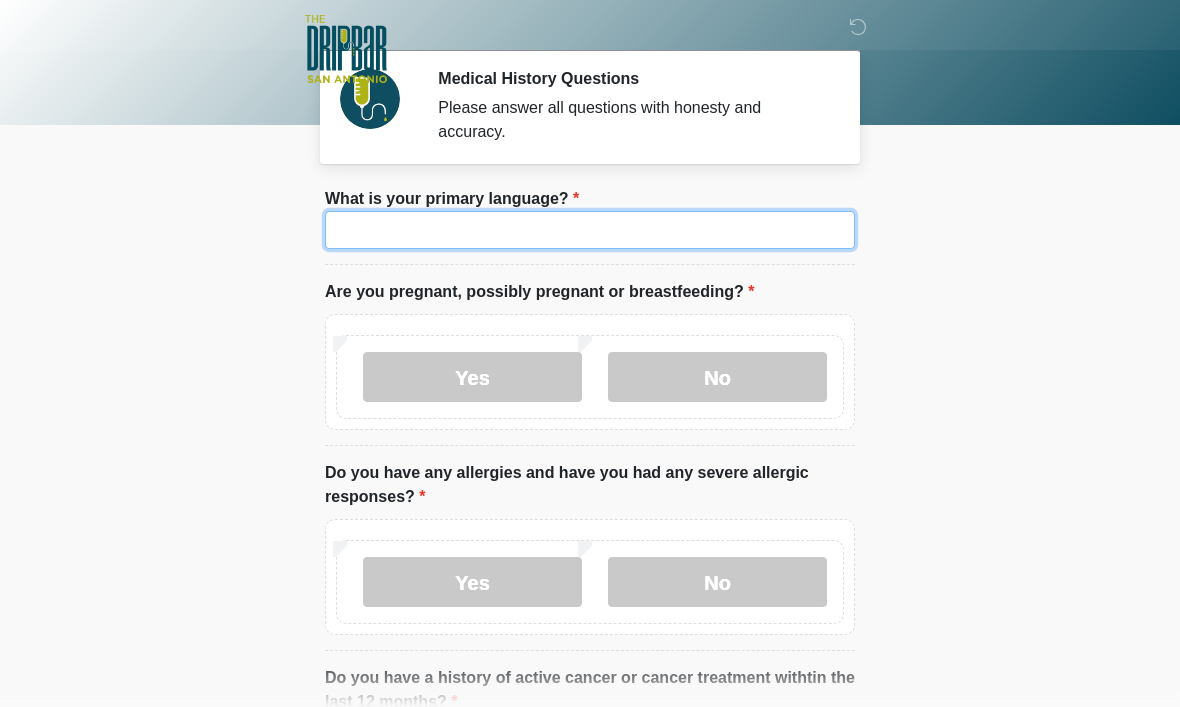 click on "What is your primary language?" at bounding box center [590, 230] 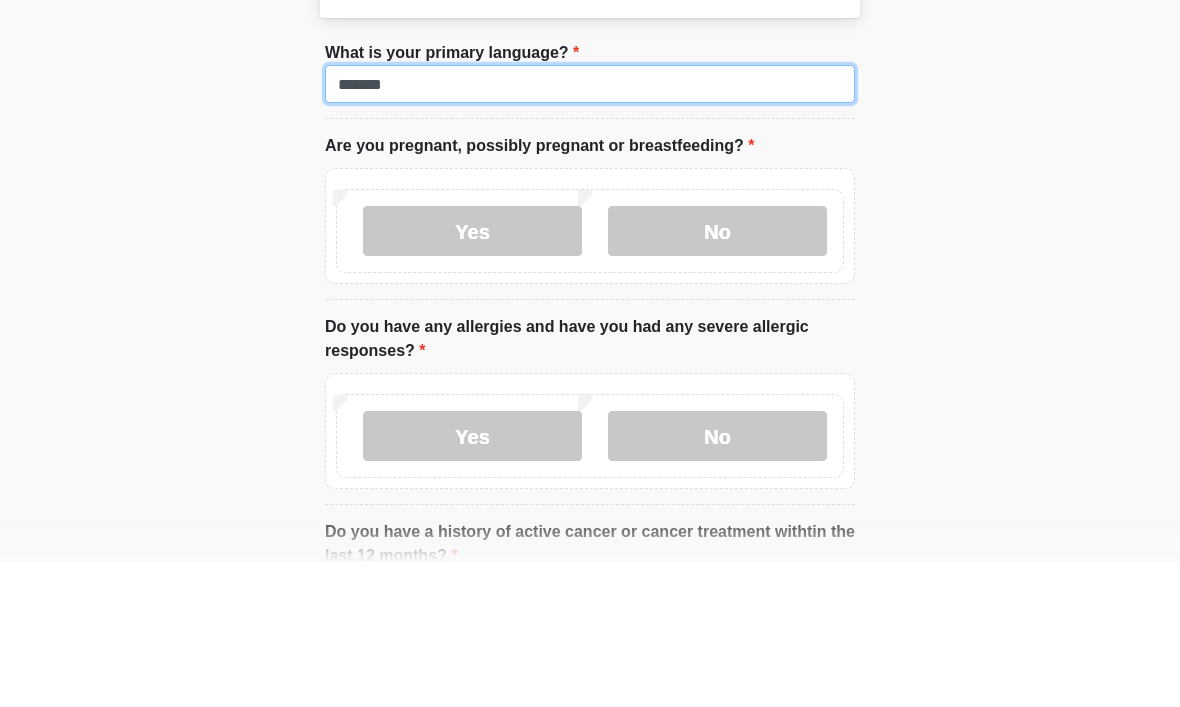 type on "*******" 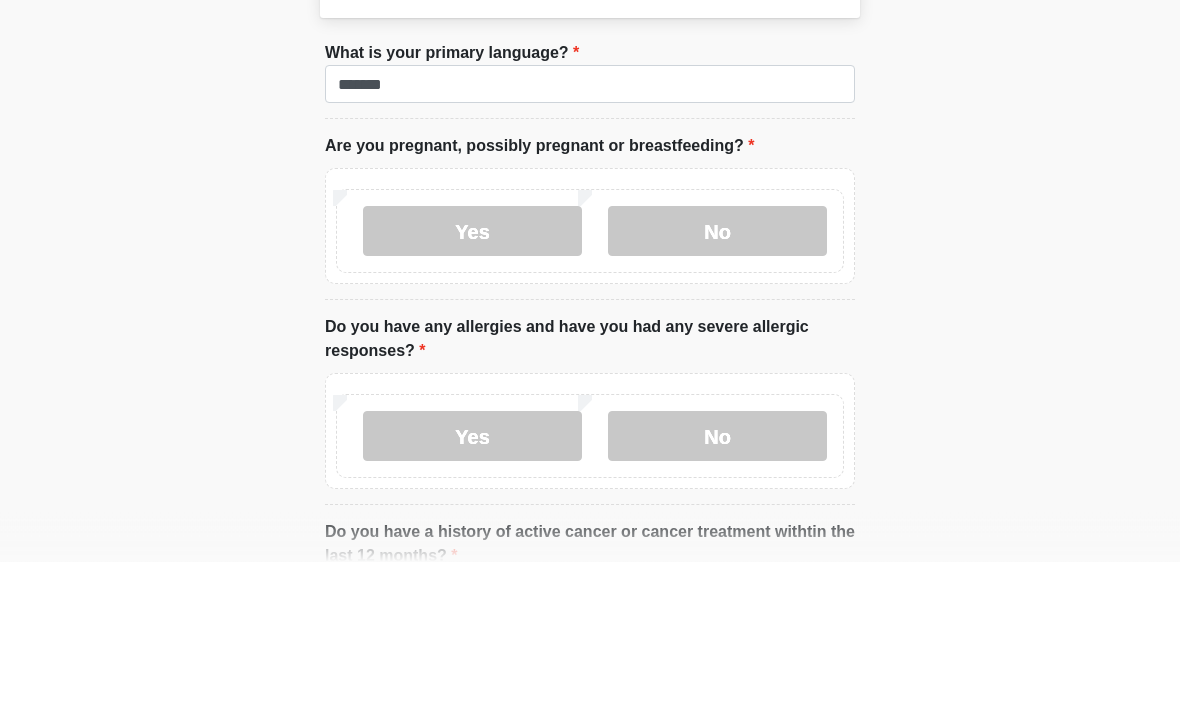 click on "No" at bounding box center (717, 377) 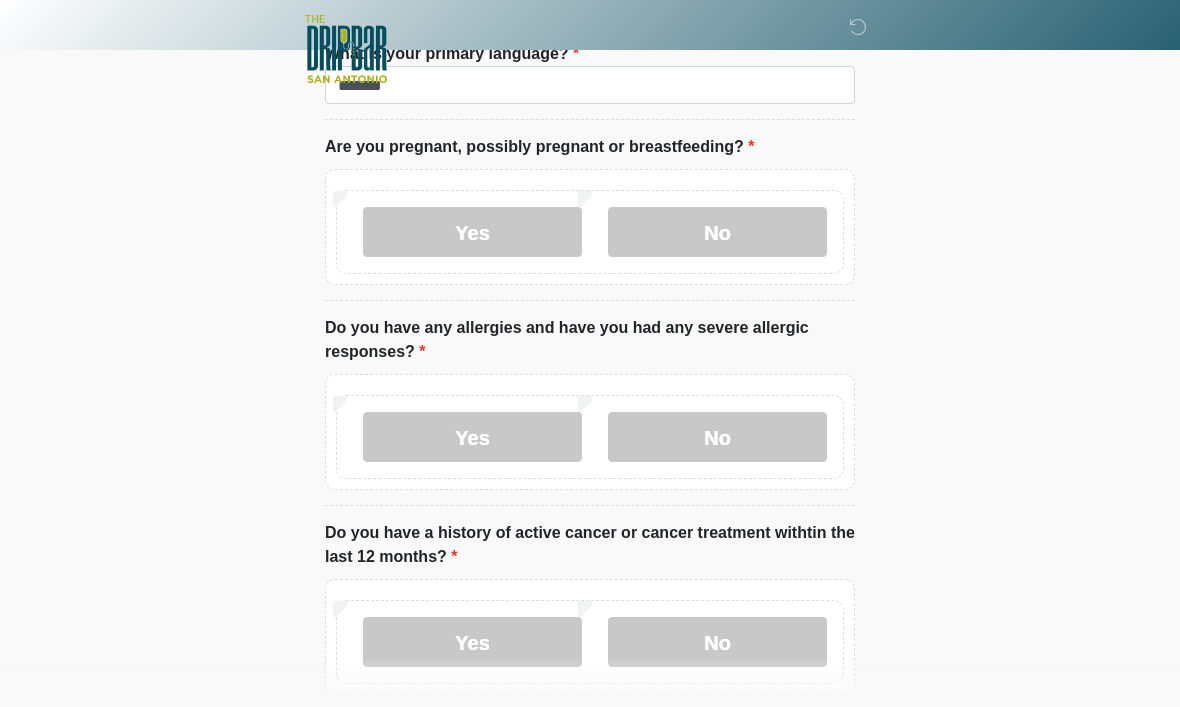 click on "No" at bounding box center [717, 437] 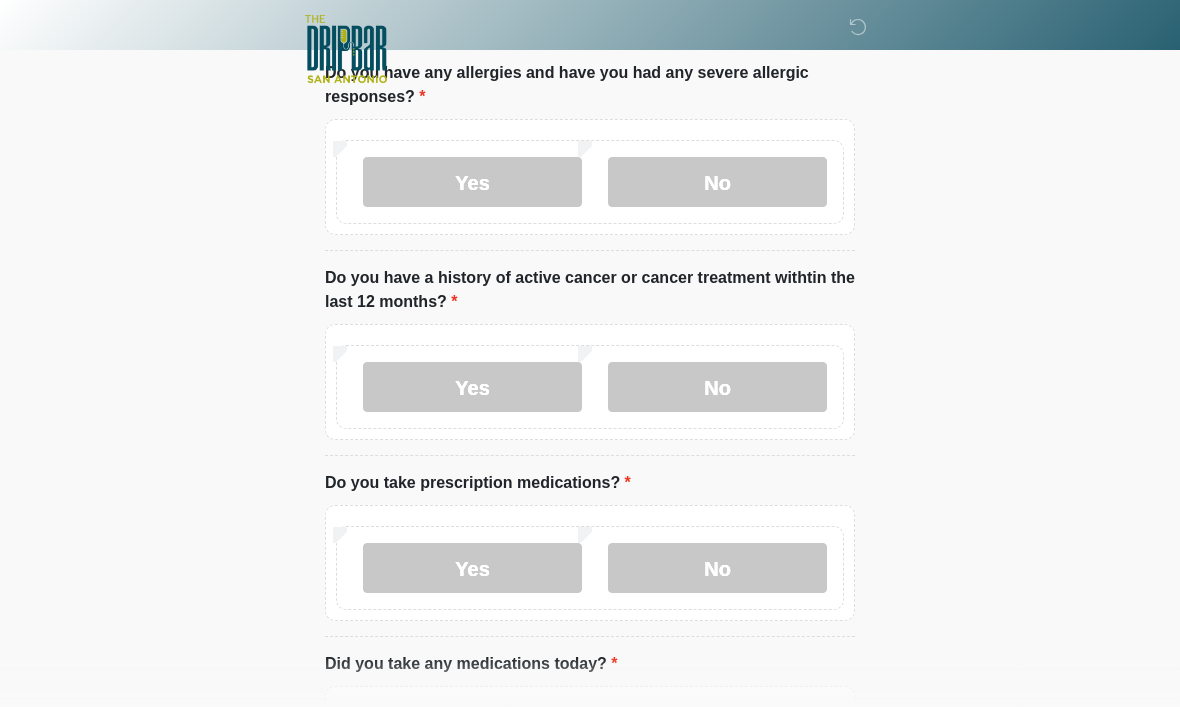 scroll, scrollTop: 437, scrollLeft: 0, axis: vertical 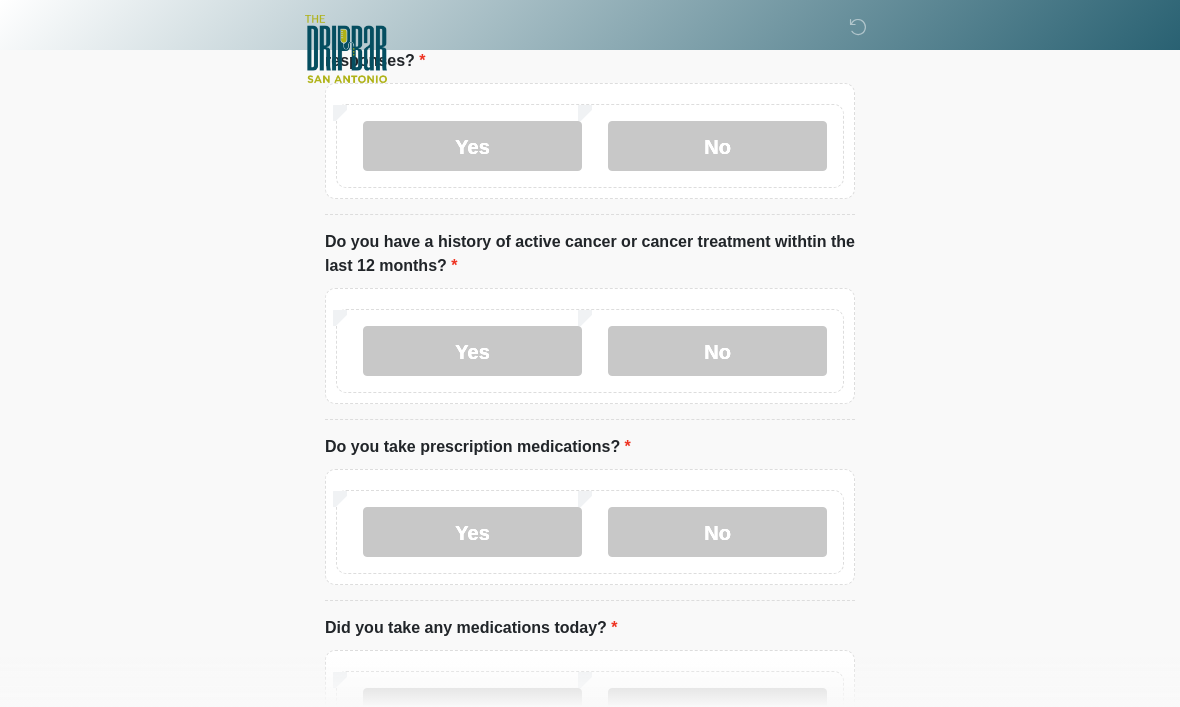 click on "No" at bounding box center (717, 532) 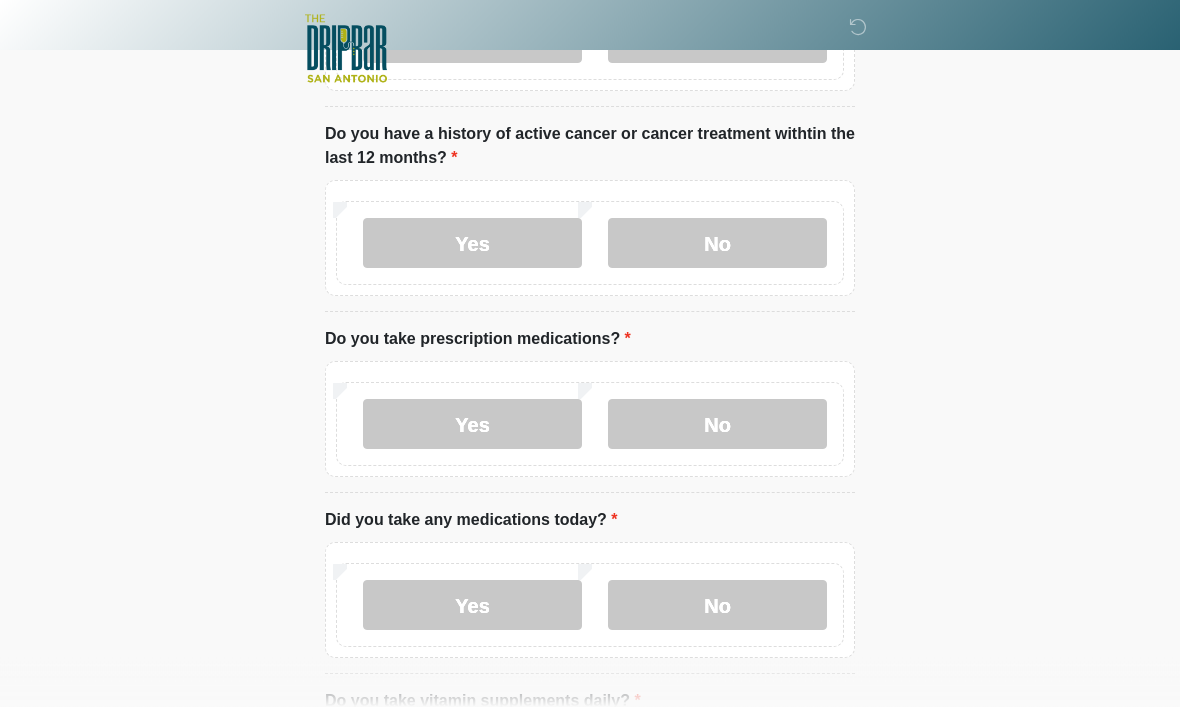click on "No" at bounding box center [717, 606] 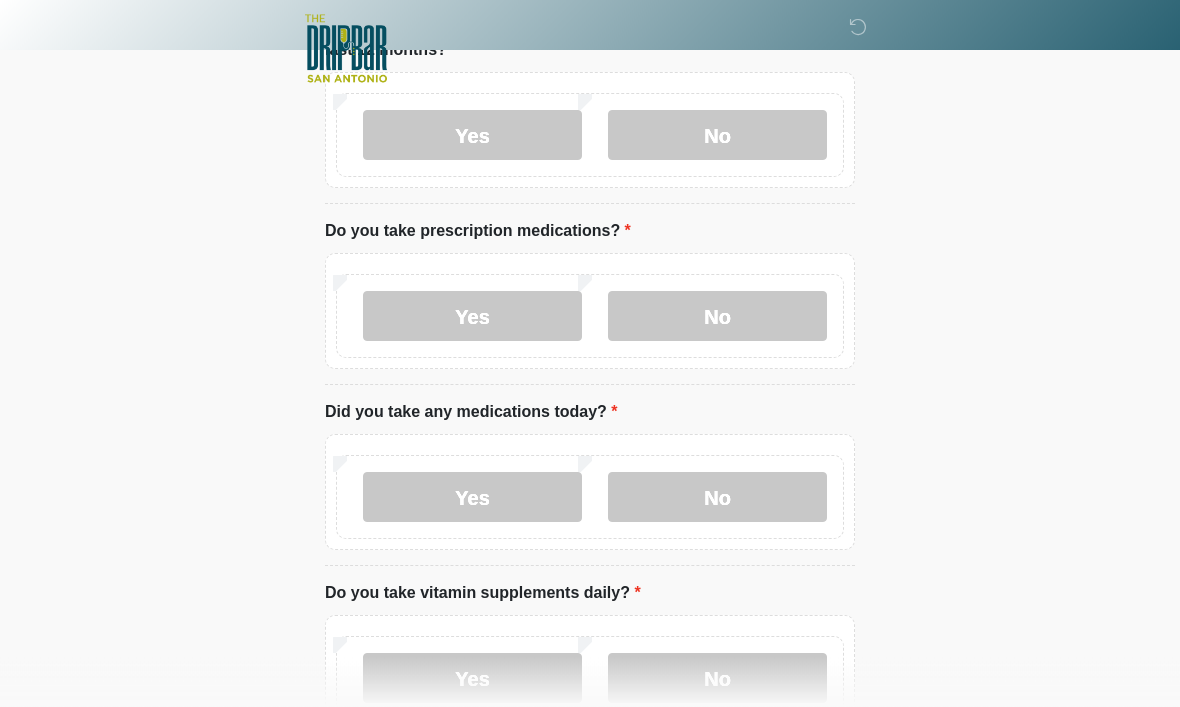 scroll, scrollTop: 668, scrollLeft: 0, axis: vertical 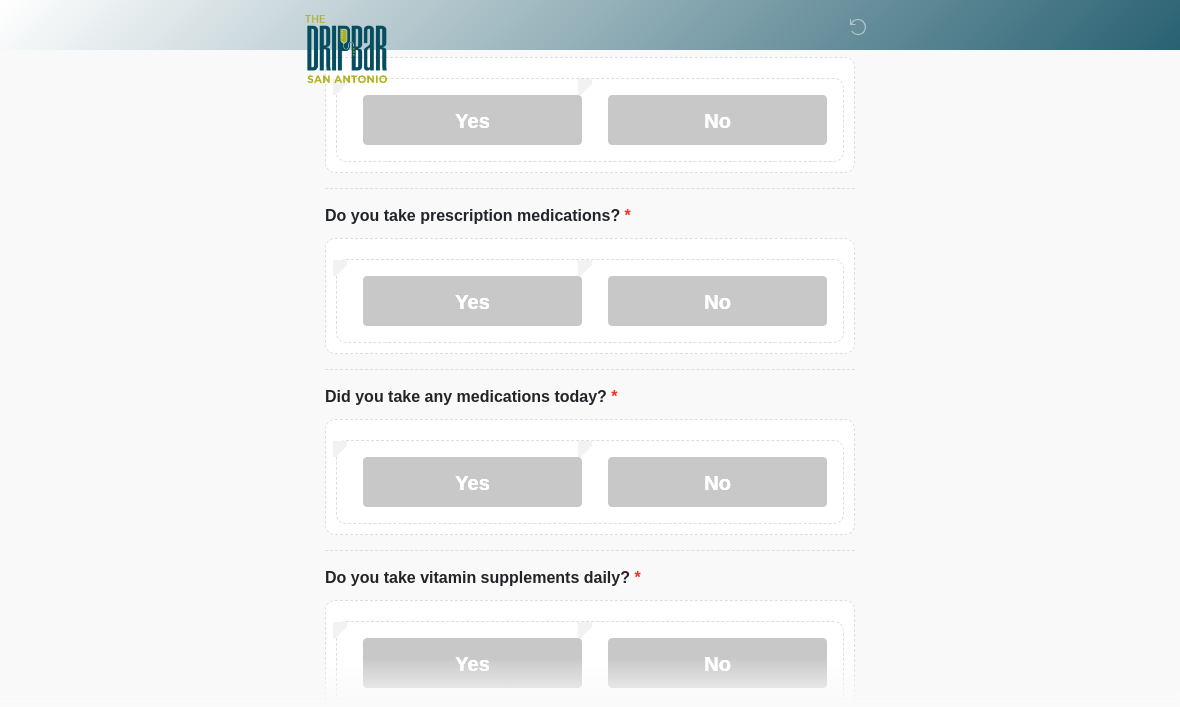 click on "Yes" at bounding box center (472, 663) 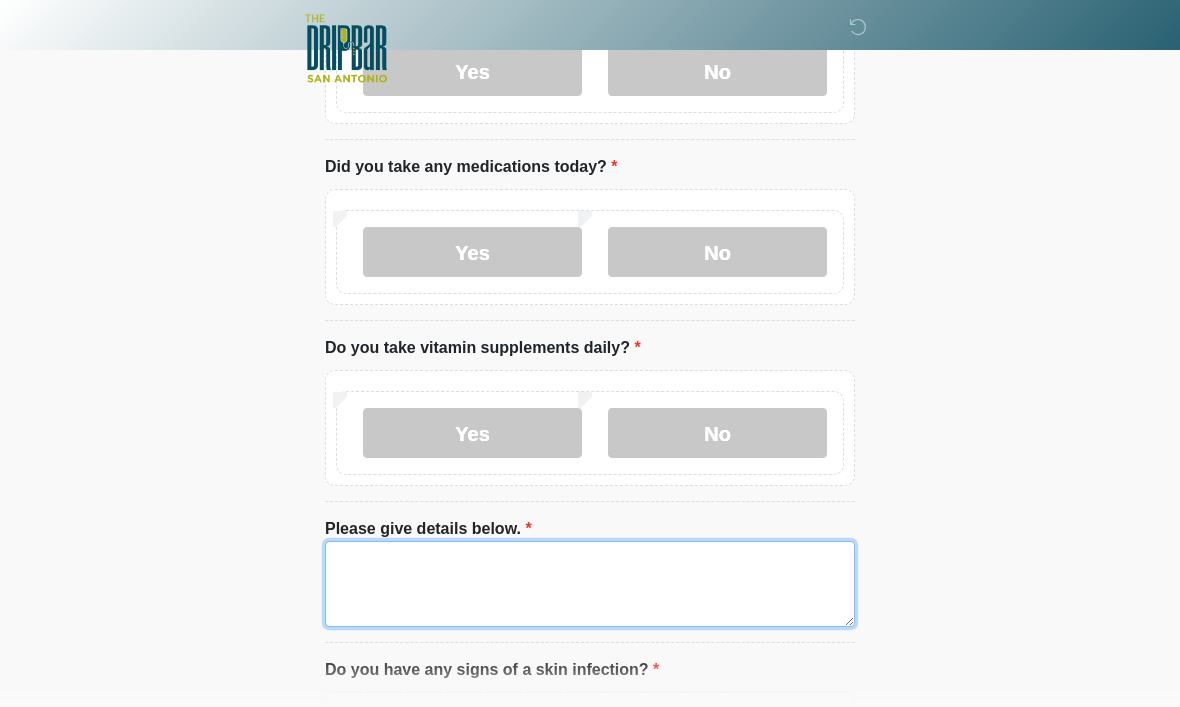 click on "Please give details below." at bounding box center (590, 585) 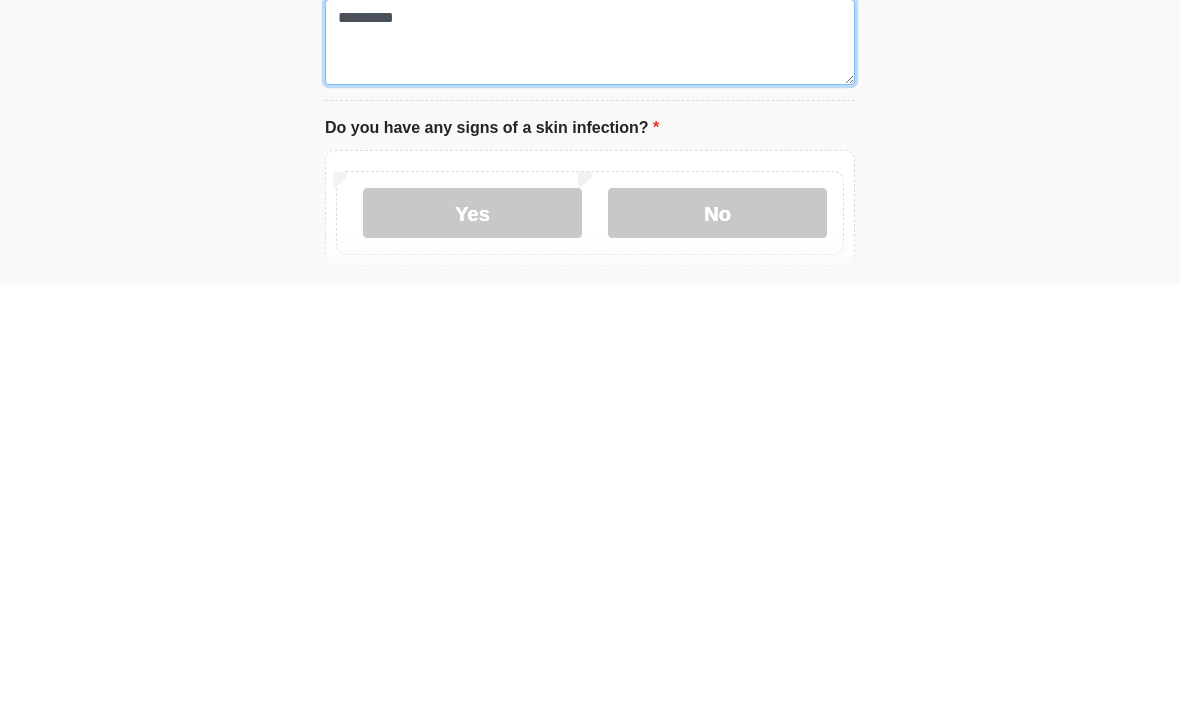 scroll, scrollTop: 1029, scrollLeft: 0, axis: vertical 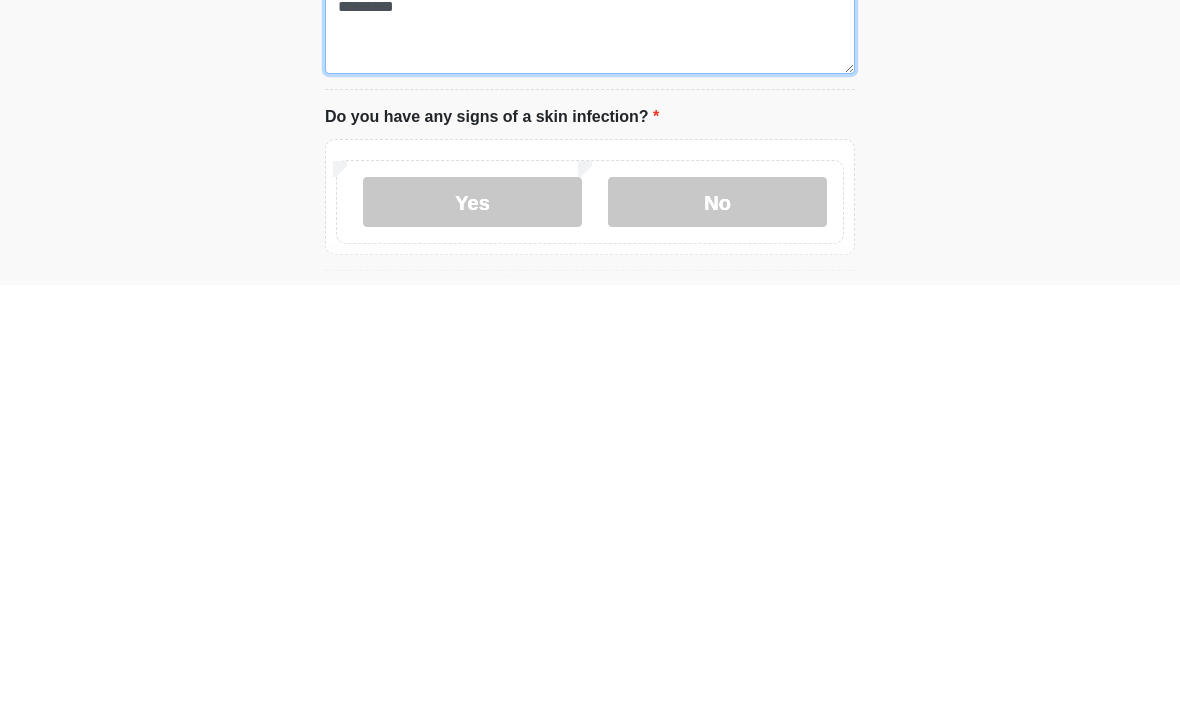 type on "*********" 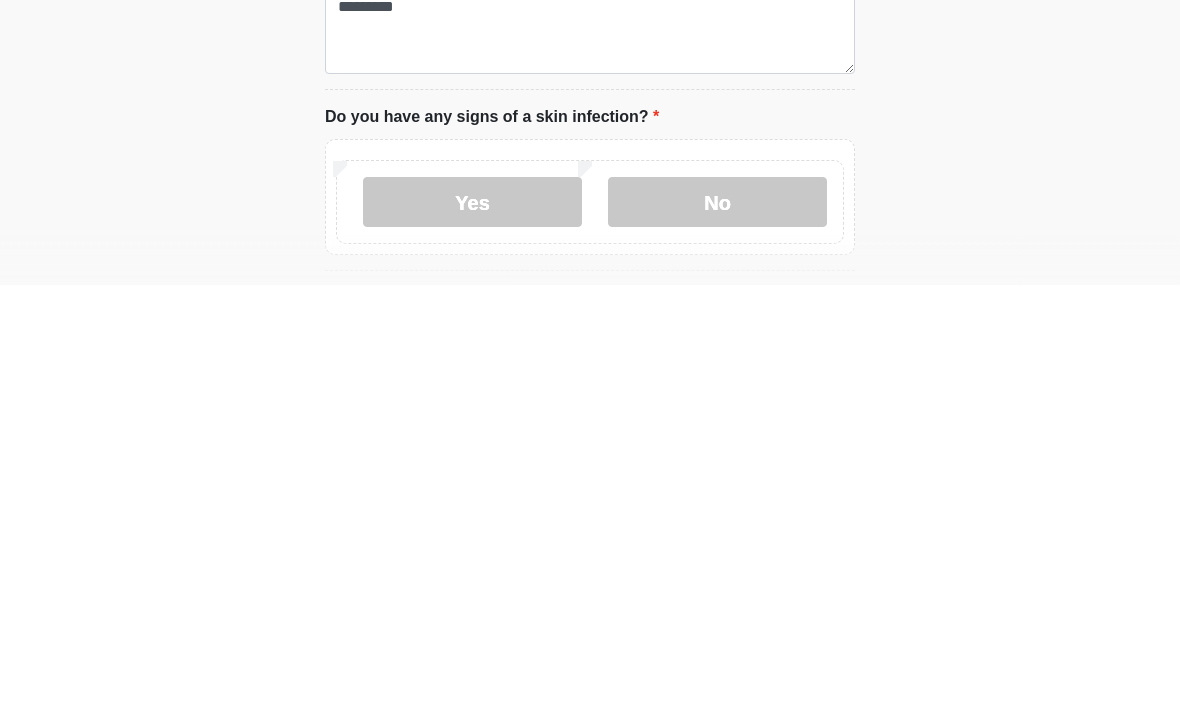 click on "No" at bounding box center (717, 624) 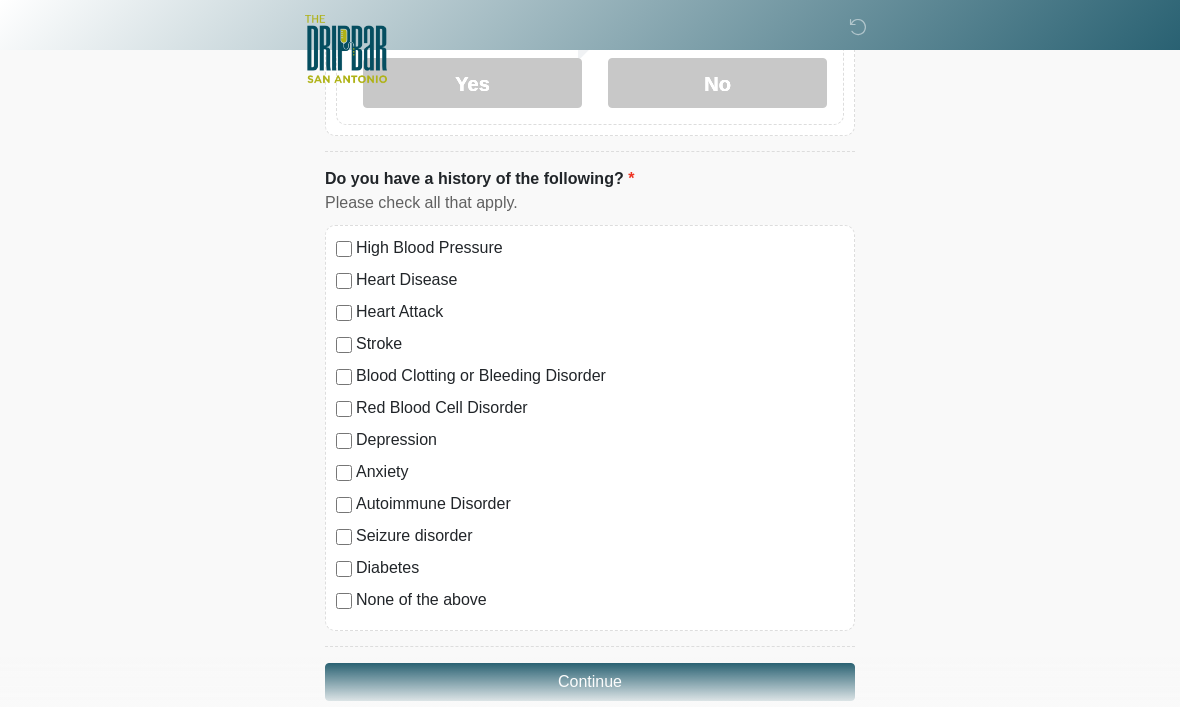 scroll, scrollTop: 1585, scrollLeft: 0, axis: vertical 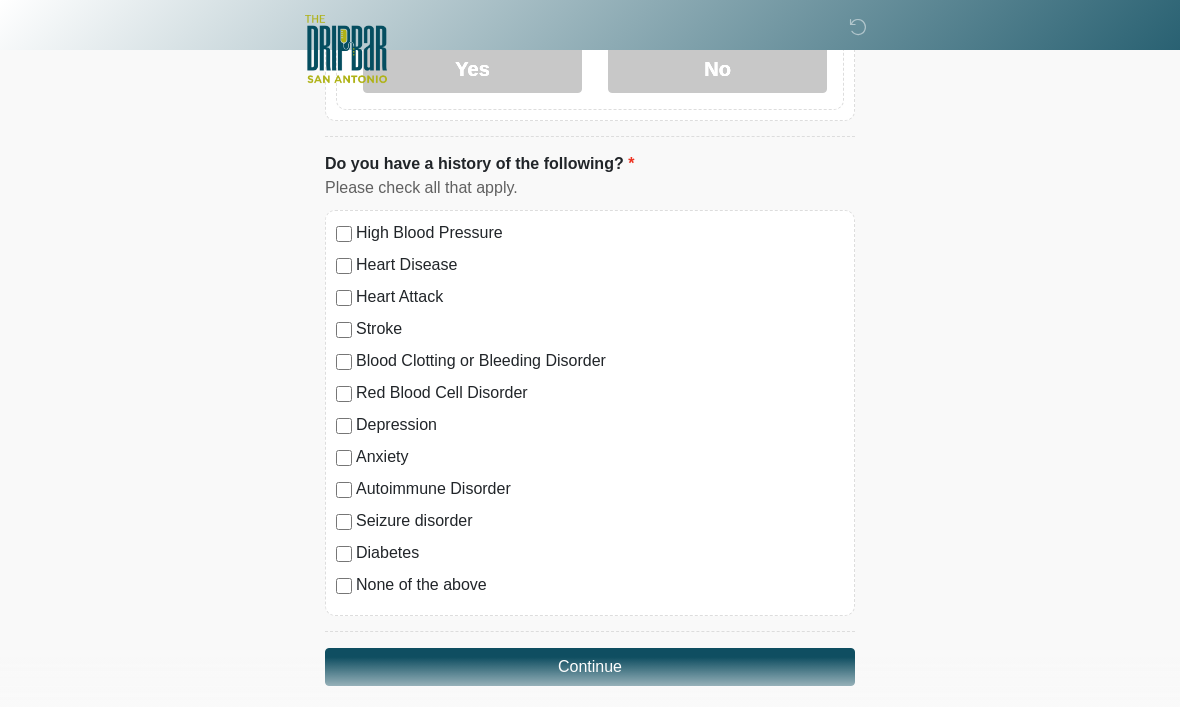 click on "Continue" at bounding box center [590, 667] 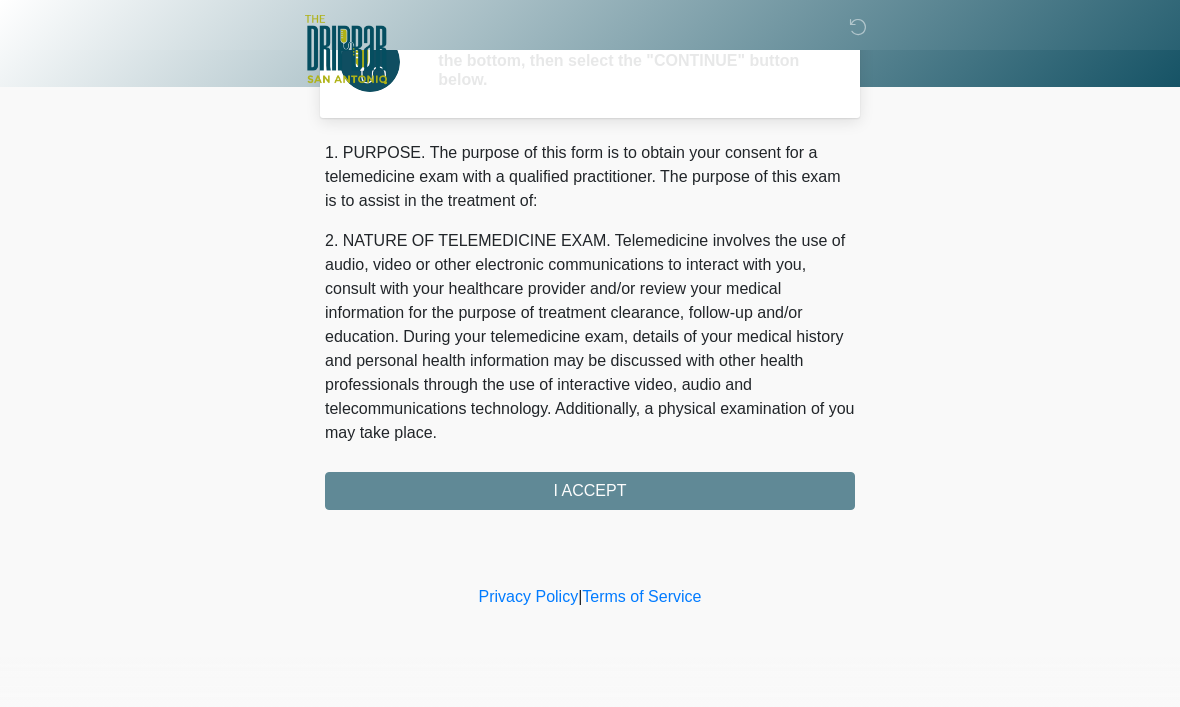 scroll, scrollTop: 0, scrollLeft: 0, axis: both 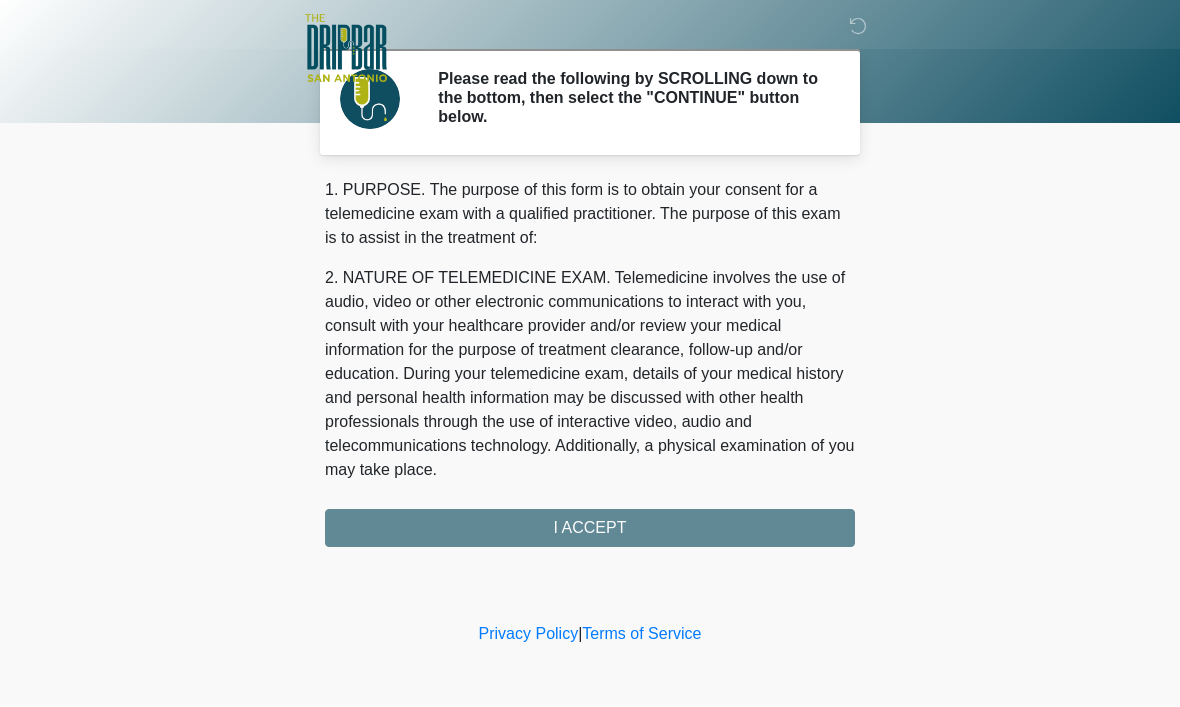 click on "‎ ‎ ‎ ‎
Please read the following by SCROLLING down to the bottom, then select the "CONTINUE" button below.
Please connect to Wi-Fi now   Provide us with your contact info  Answer some questions about your medical history  Complete a video call with one of our providers
This is the beginning of your  virtual Good Faith Exam .  ﻿﻿﻿﻿﻿﻿﻿﻿ This step is necessary to provide official medical clearance and documentation for your upcoming treatment(s).   ﻿﻿﻿﻿﻿﻿To begin, ﻿﻿﻿﻿﻿﻿ press the continue button below and answer all questions with honesty.
Continue
Please be sure your device is connected to a Wi-Fi Network for quicker service. Otherwise, you may experience connectivity issues with your provider and cause unnecessary delays  ." at bounding box center [590, 309] 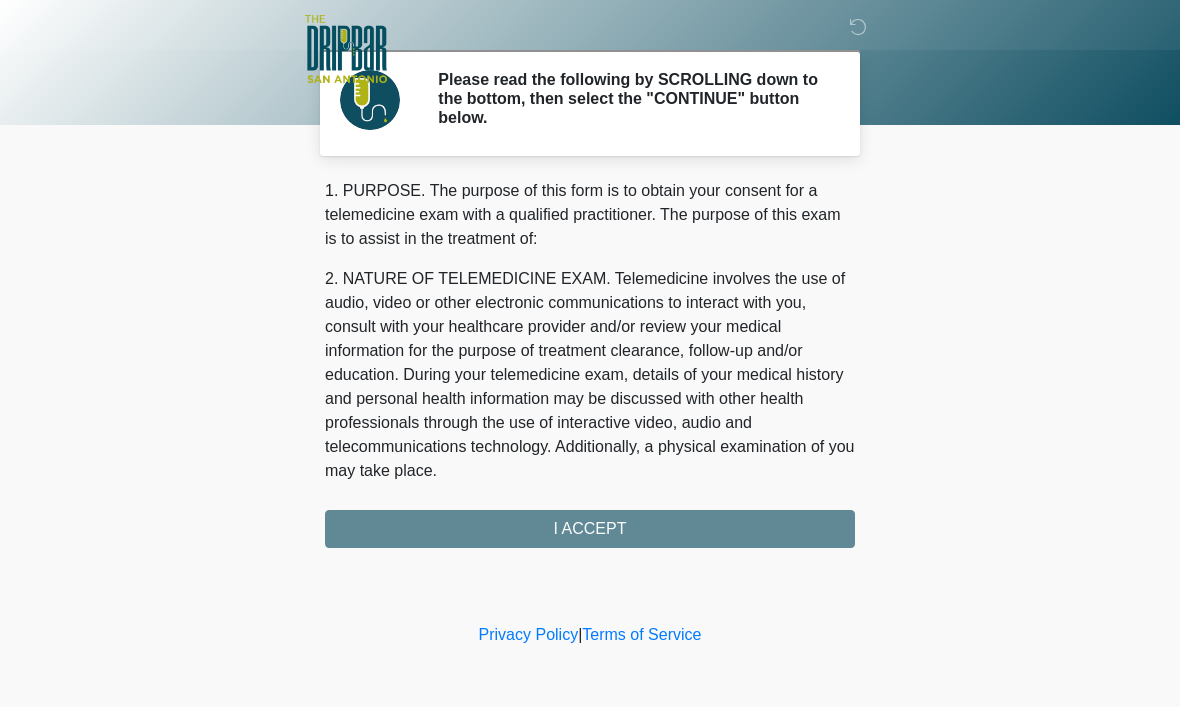 click on "1. PURPOSE. The purpose of this form is to obtain your consent for a telemedicine exam with a qualified practitioner. The purpose of this exam is to assist in the treatment of:  2. NATURE OF TELEMEDICINE EXAM. Telemedicine involves the use of audio, video or other electronic communications to interact with you, consult with your healthcare provider and/or review your medical information for the purpose of treatment clearance, follow-up and/or education. During your telemedicine exam, details of your medical history and personal health information may be discussed with other health professionals through the use of interactive video, audio and telecommunications technology. Additionally, a physical examination of you may take place. 4. HEALTHCARE INSTITUTION. The DRIPBaR - San Antonio Fossil Creek has medical and non-medical technical personnel who may participate in the telemedicine exam to aid in the audio/video link with the qualified practitioner.
I ACCEPT" at bounding box center (590, 363) 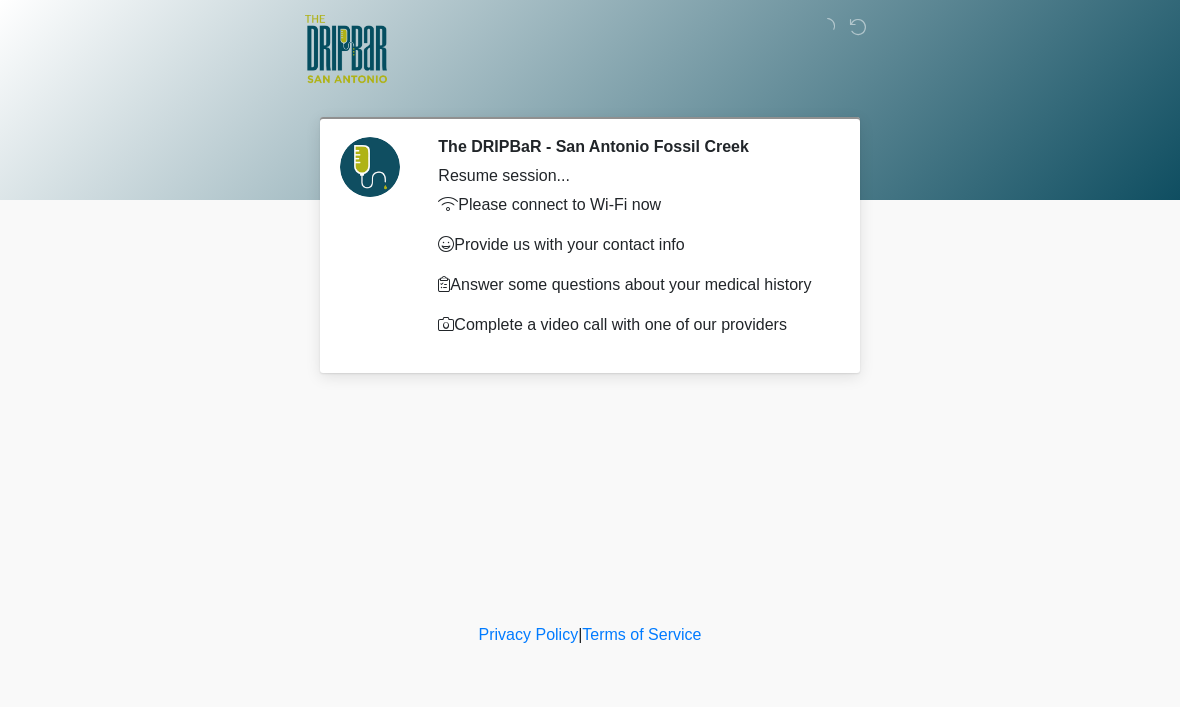 scroll, scrollTop: 0, scrollLeft: 0, axis: both 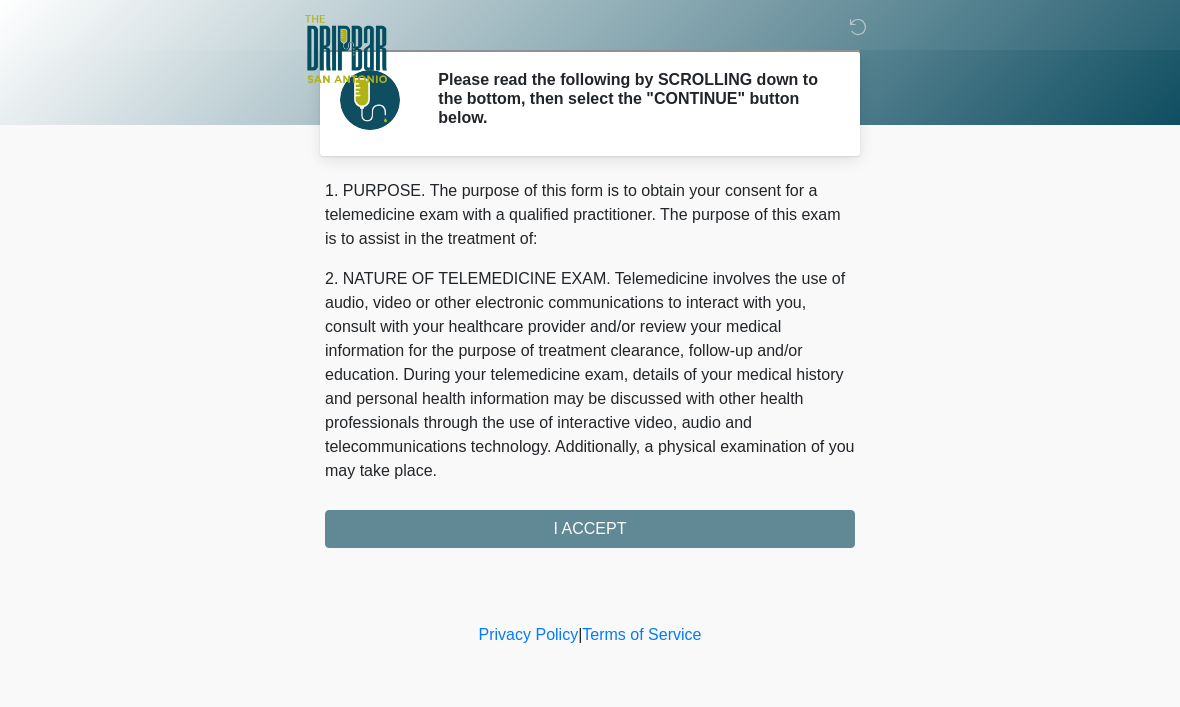 click on "1. PURPOSE. The purpose of this form is to obtain your consent for a telemedicine exam with a qualified practitioner. The purpose of this exam is to assist in the treatment of: 2. NATURE OF TELEMEDICINE EXAM. Telemedicine involves the use of audio, video or other electronic communications to interact with you, consult with your healthcare provider and/or review your medical information for the purpose of treatment clearance, follow-up and/or education. During your telemedicine exam, details of your medical history and personal health information may be discussed with other health professionals through the use of interactive video, audio and telecommunications technology. Additionally, a physical examination of you may take place. 4. HEALTHCARE INSTITUTION. The DRIPBaR - [CITY] [LOCATION] has medical and non-medical technical personnel who may participate in the telemedicine exam to aid in the audio/video link with the qualified practitioner. I ACCEPT" at bounding box center (590, 363) 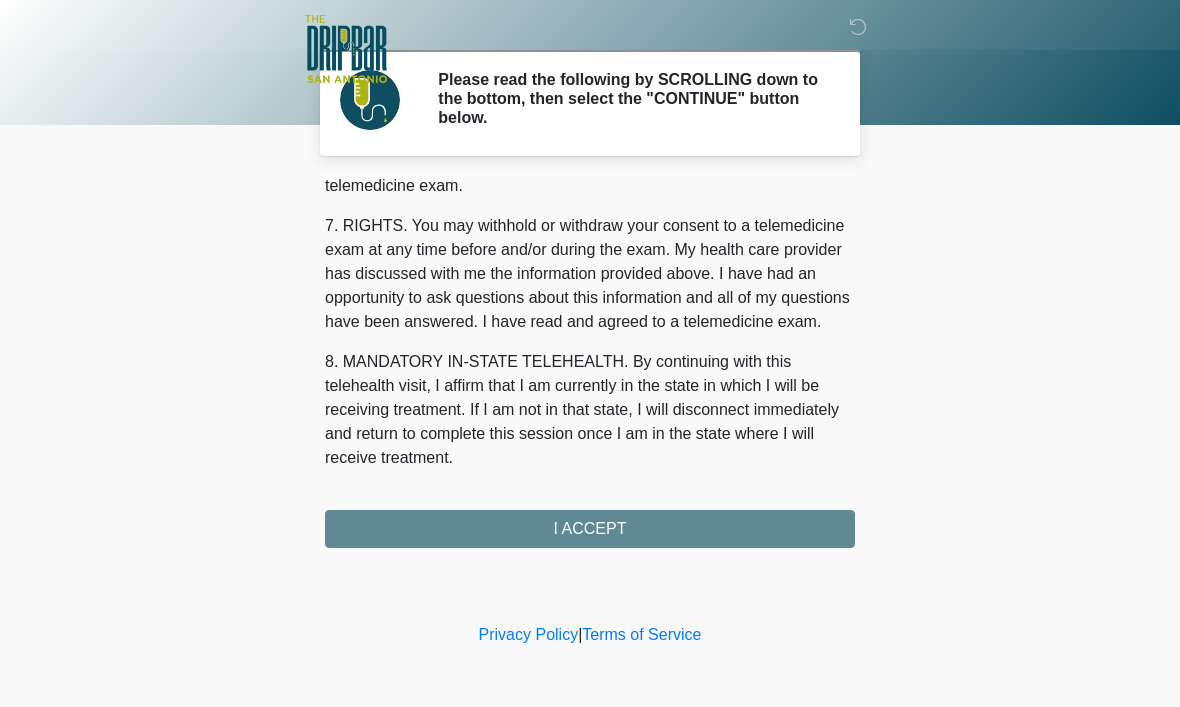 click on "1. PURPOSE. The purpose of this form is to obtain your consent for a telemedicine exam with a qualified practitioner. The purpose of this exam is to assist in the treatment of:  2. NATURE OF TELEMEDICINE EXAM. Telemedicine involves the use of audio, video or other electronic communications to interact with you, consult with your healthcare provider and/or review your medical information for the purpose of treatment clearance, follow-up and/or education. During your telemedicine exam, details of your medical history and personal health information may be discussed with other health professionals through the use of interactive video, audio and telecommunications technology. Additionally, a physical examination of you may take place. 4. HEALTHCARE INSTITUTION. The DRIPBaR - San Antonio Fossil Creek has medical and non-medical technical personnel who may participate in the telemedicine exam to aid in the audio/video link with the qualified practitioner.
I ACCEPT" at bounding box center [590, 363] 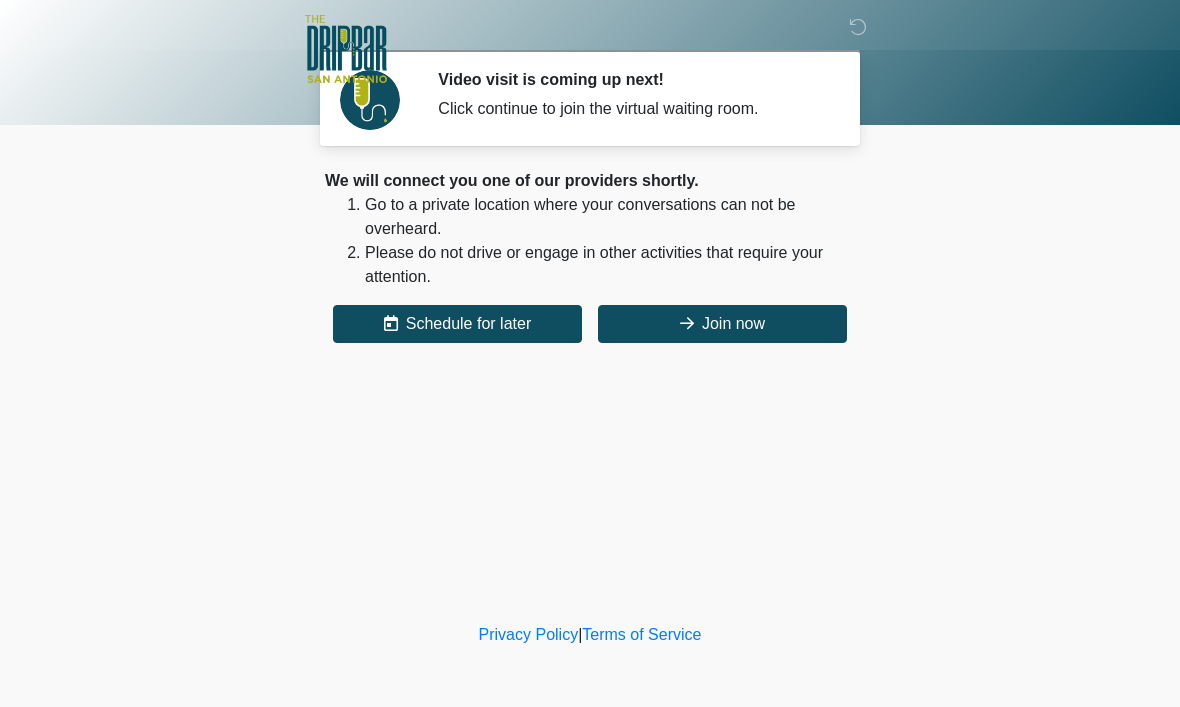 click at bounding box center [687, 323] 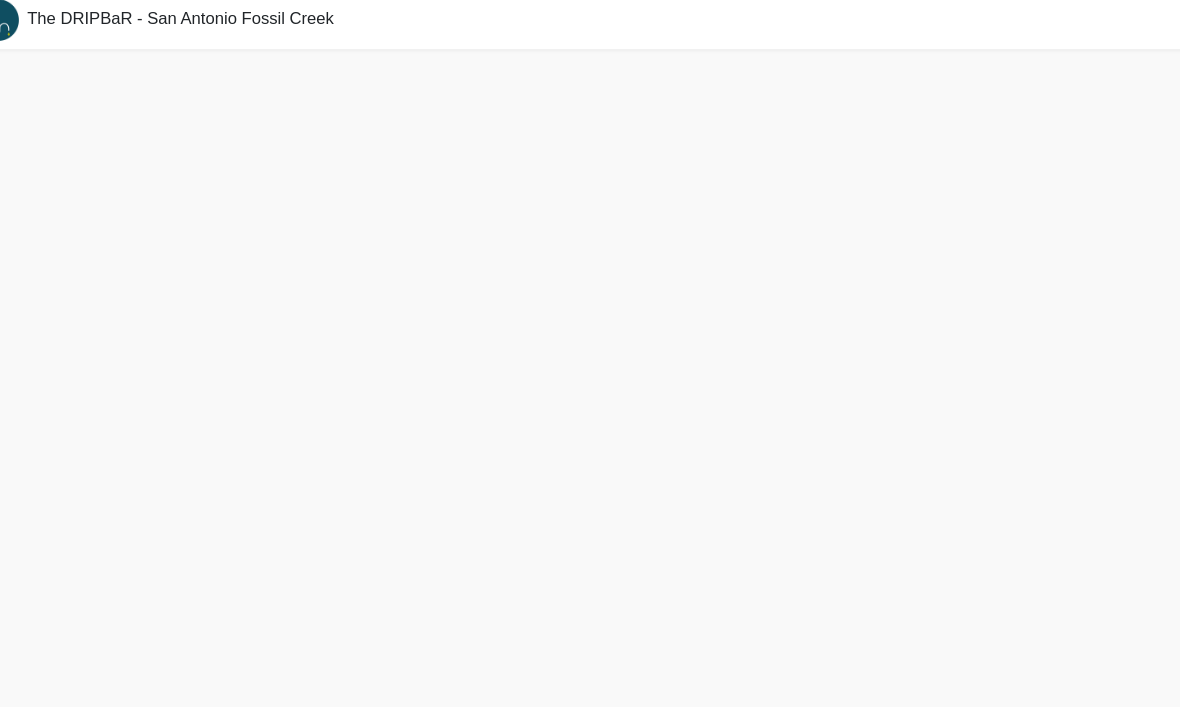 scroll, scrollTop: 0, scrollLeft: 0, axis: both 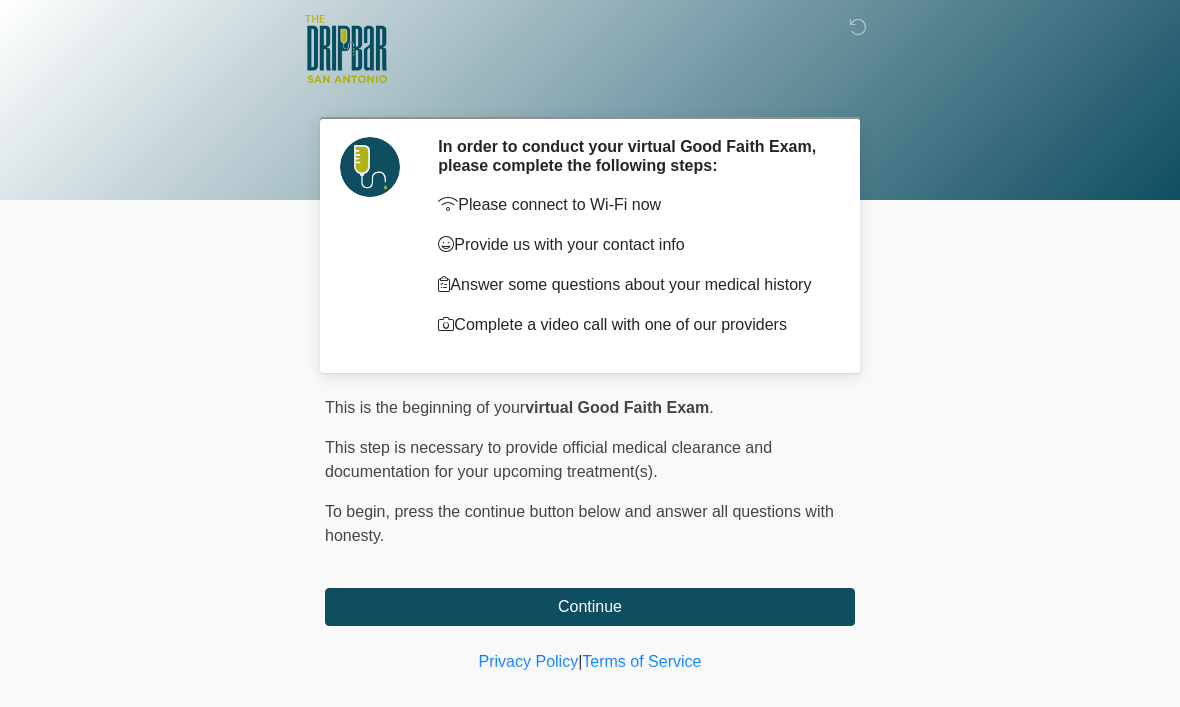 click on "Continue" at bounding box center (590, 607) 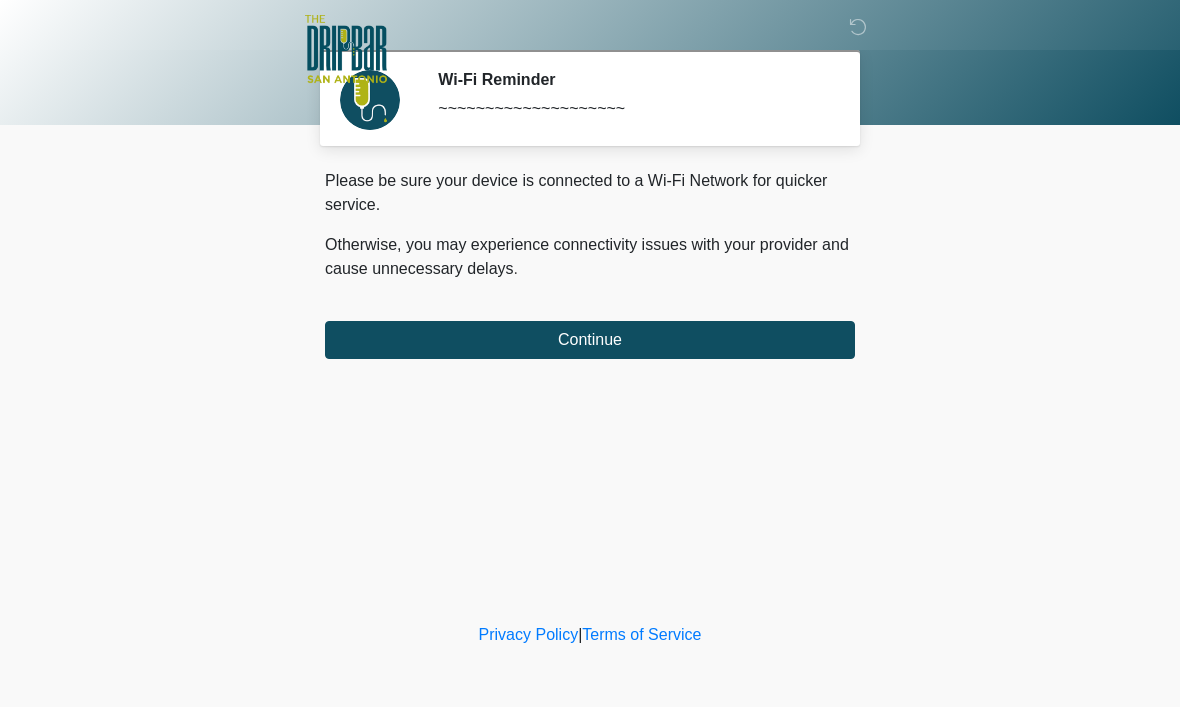 click on "Continue" at bounding box center (590, 340) 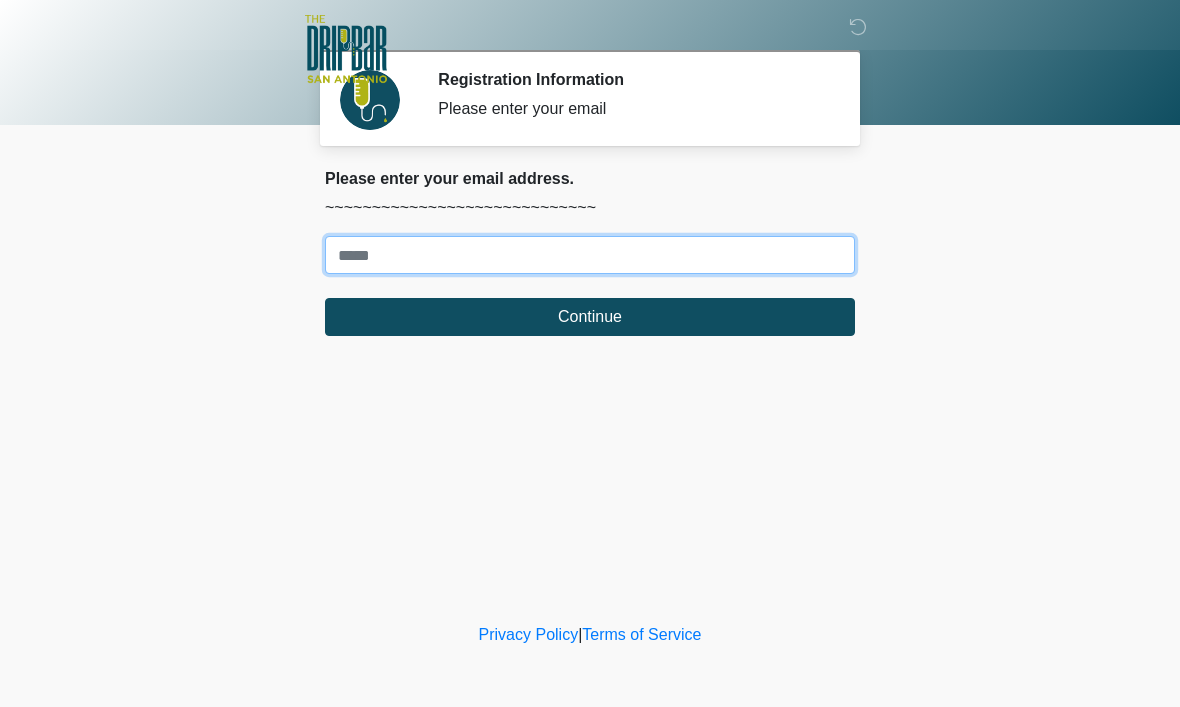click on "Where should we email your treatment plan?" at bounding box center (590, 255) 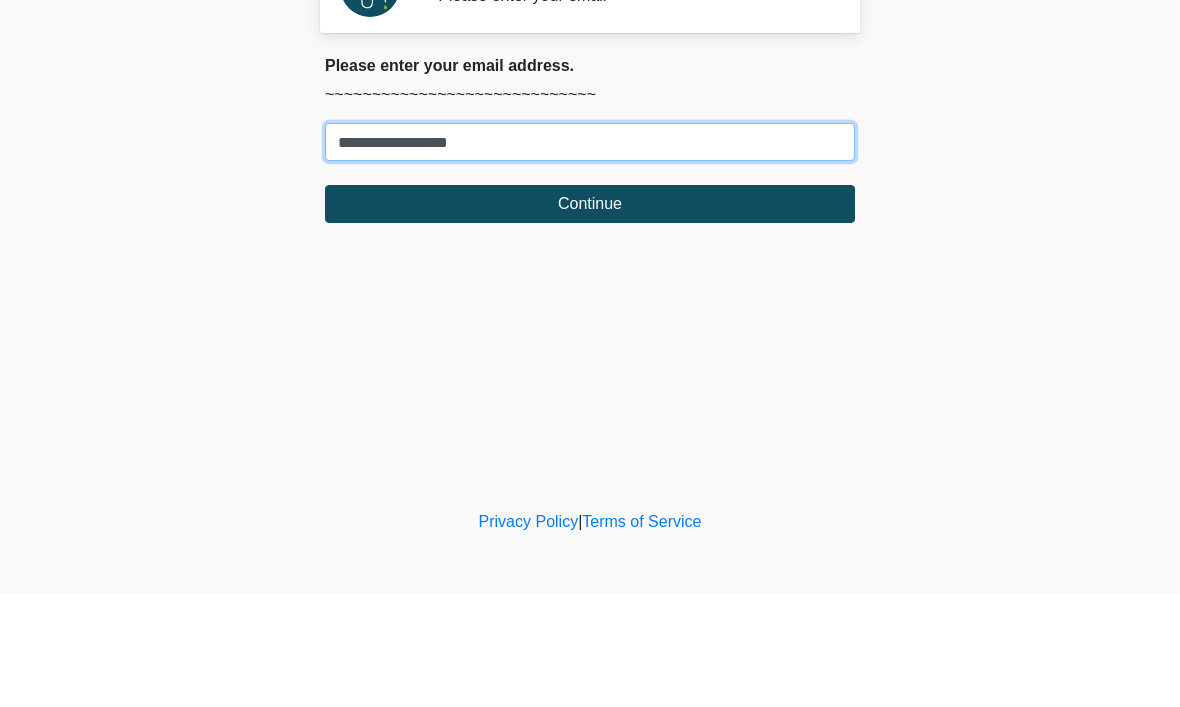 type on "**********" 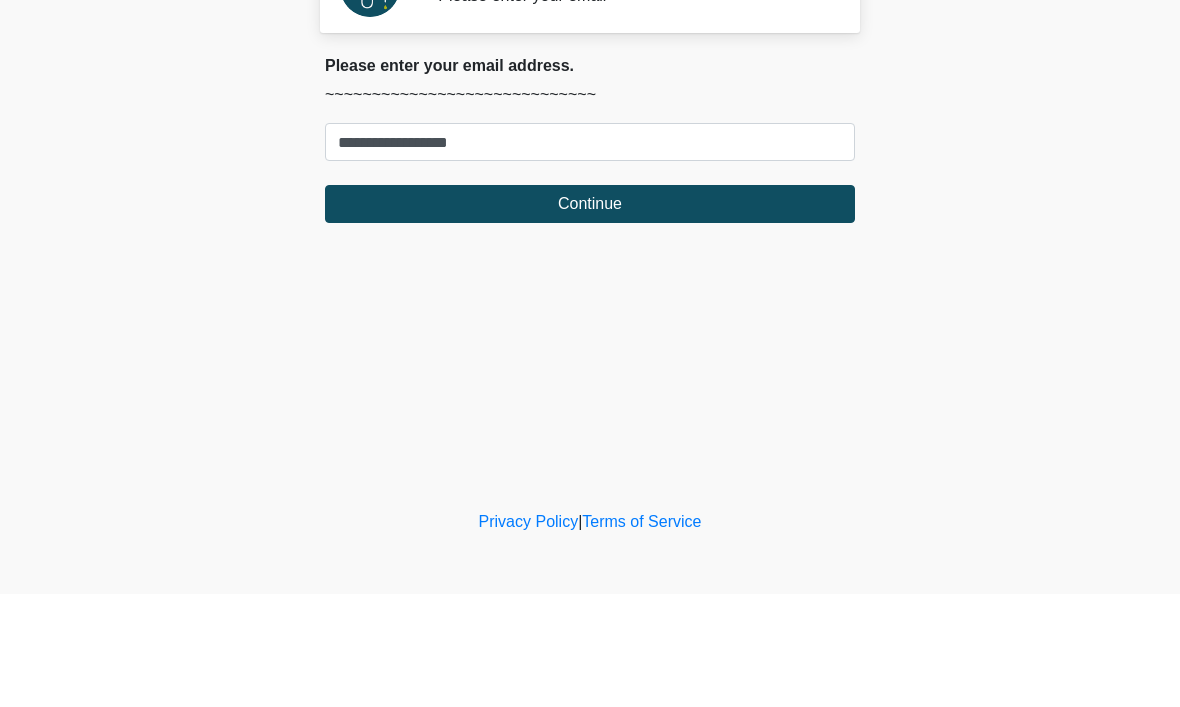 click on "Continue" at bounding box center [590, 317] 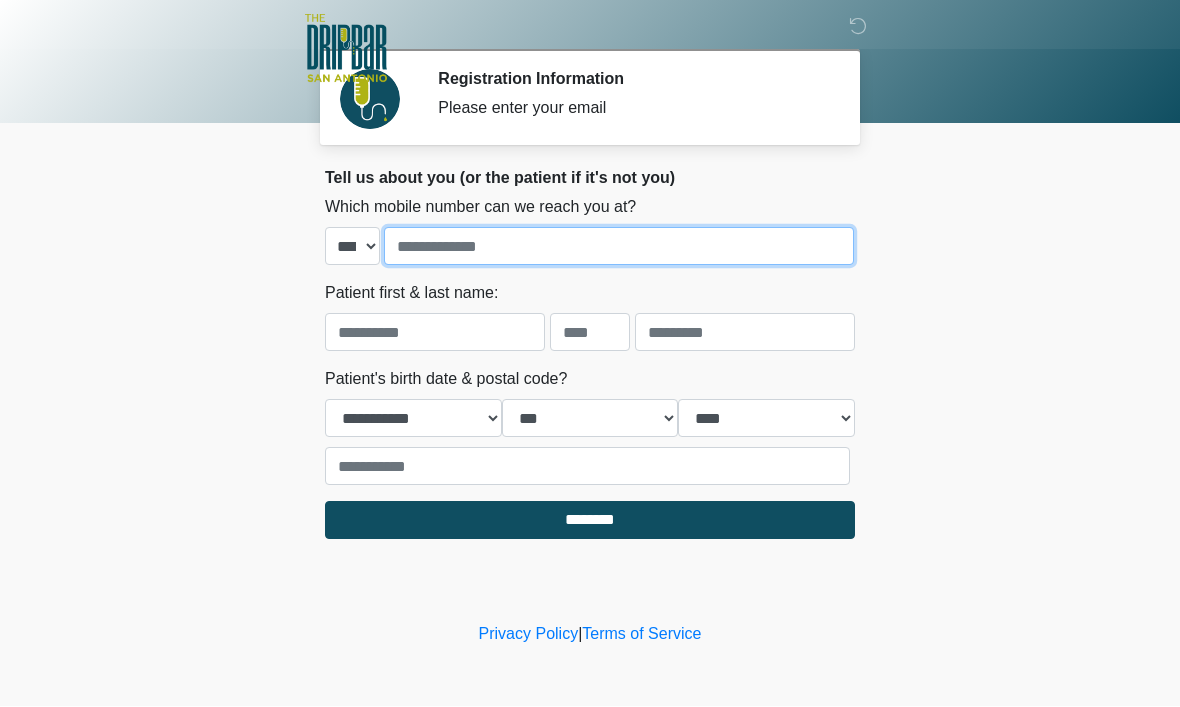 click at bounding box center [619, 247] 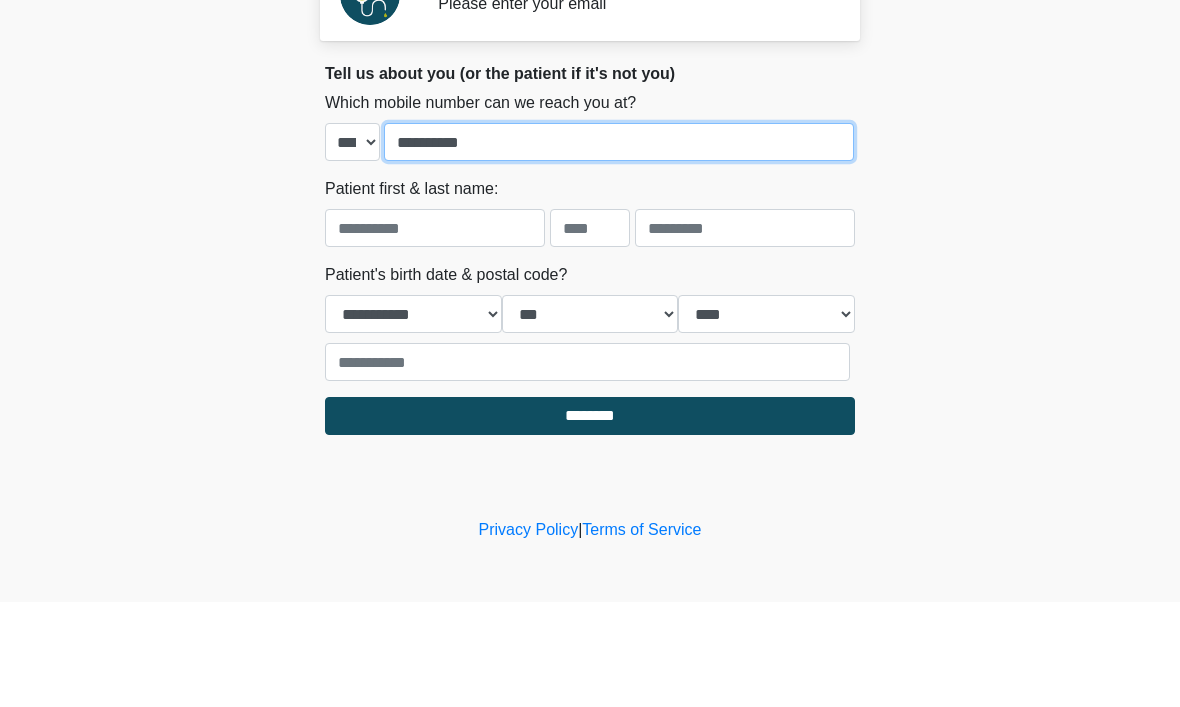 type on "**********" 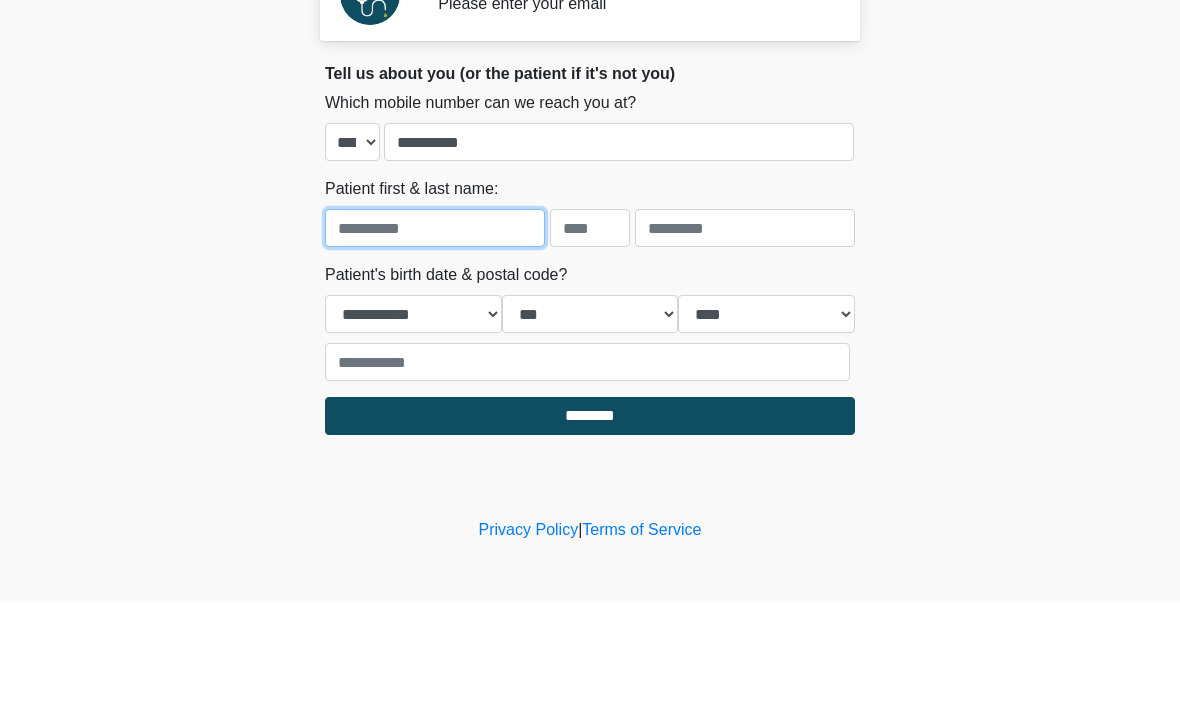 click at bounding box center (435, 333) 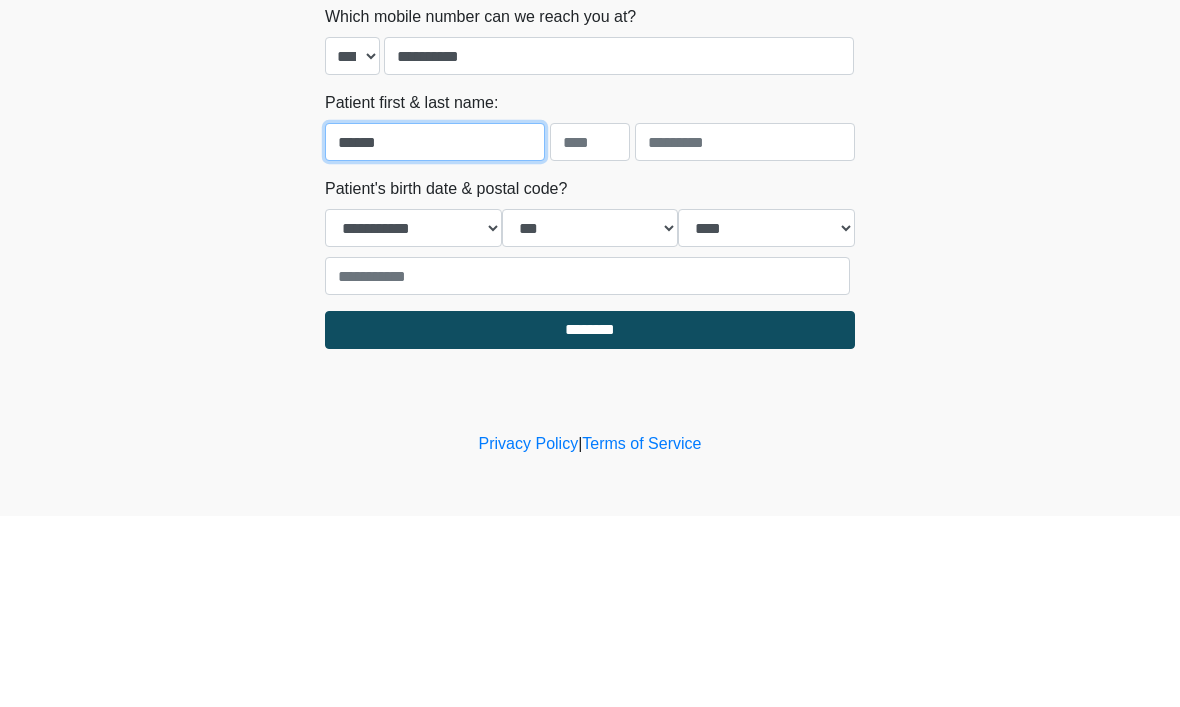 type on "******" 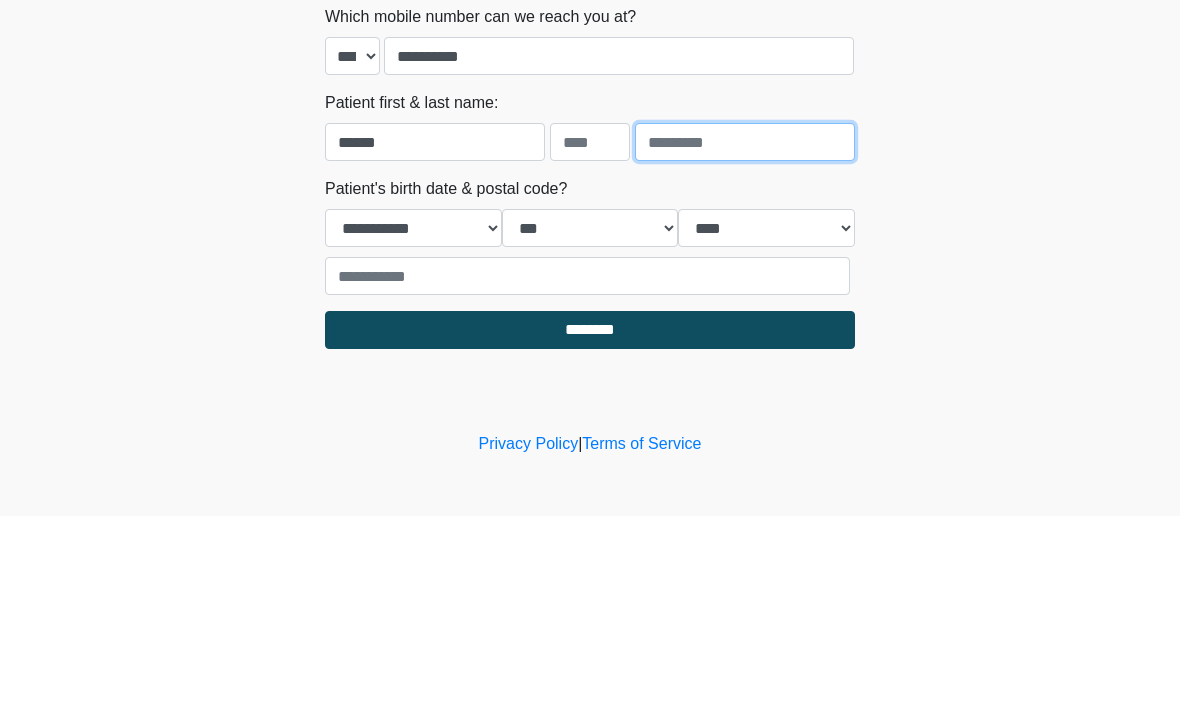 click at bounding box center [745, 333] 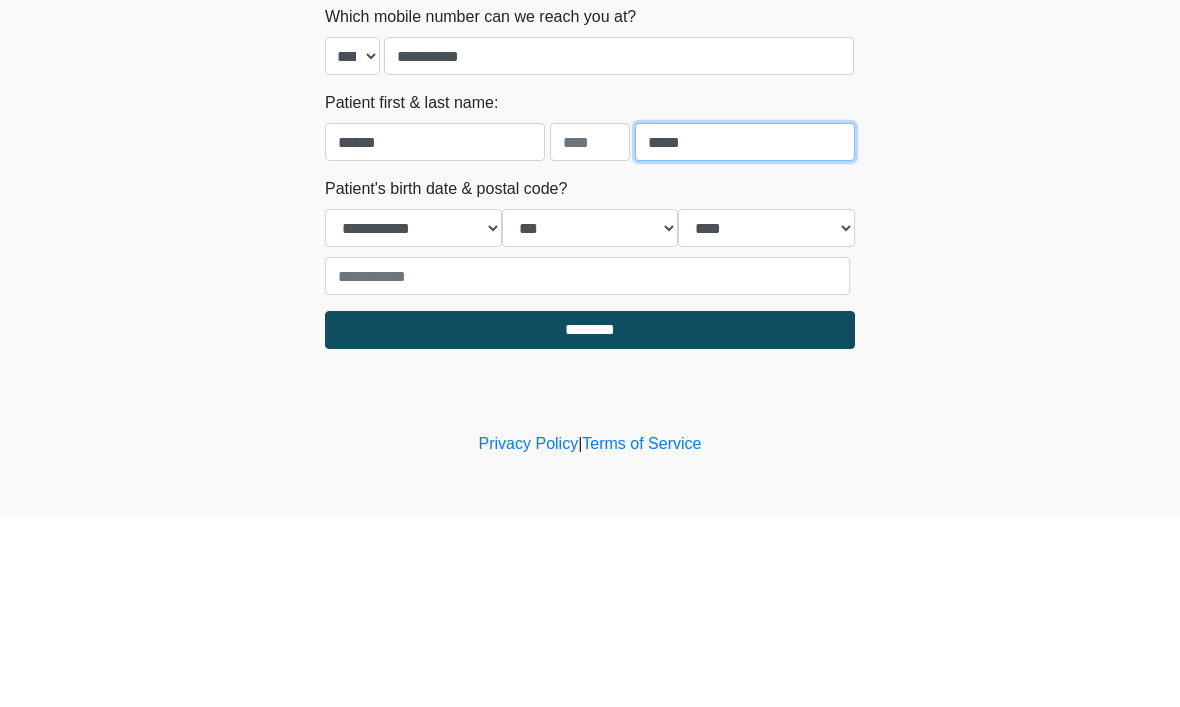 type on "*****" 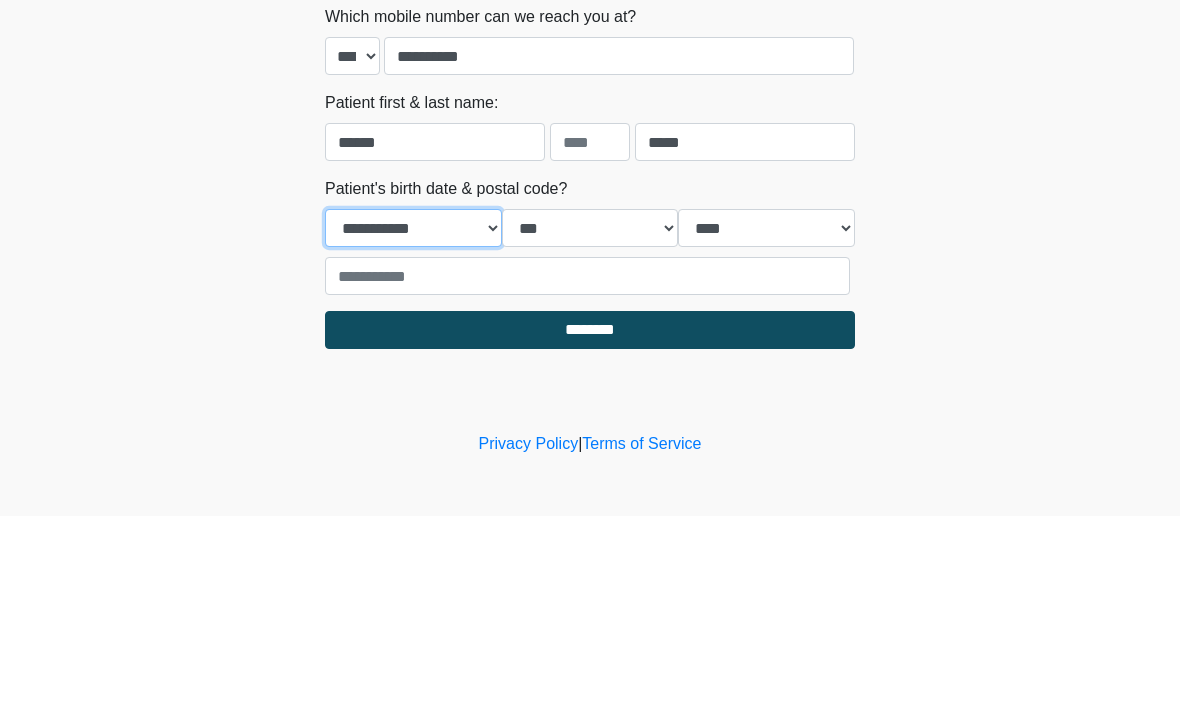 click on "**********" at bounding box center [413, 419] 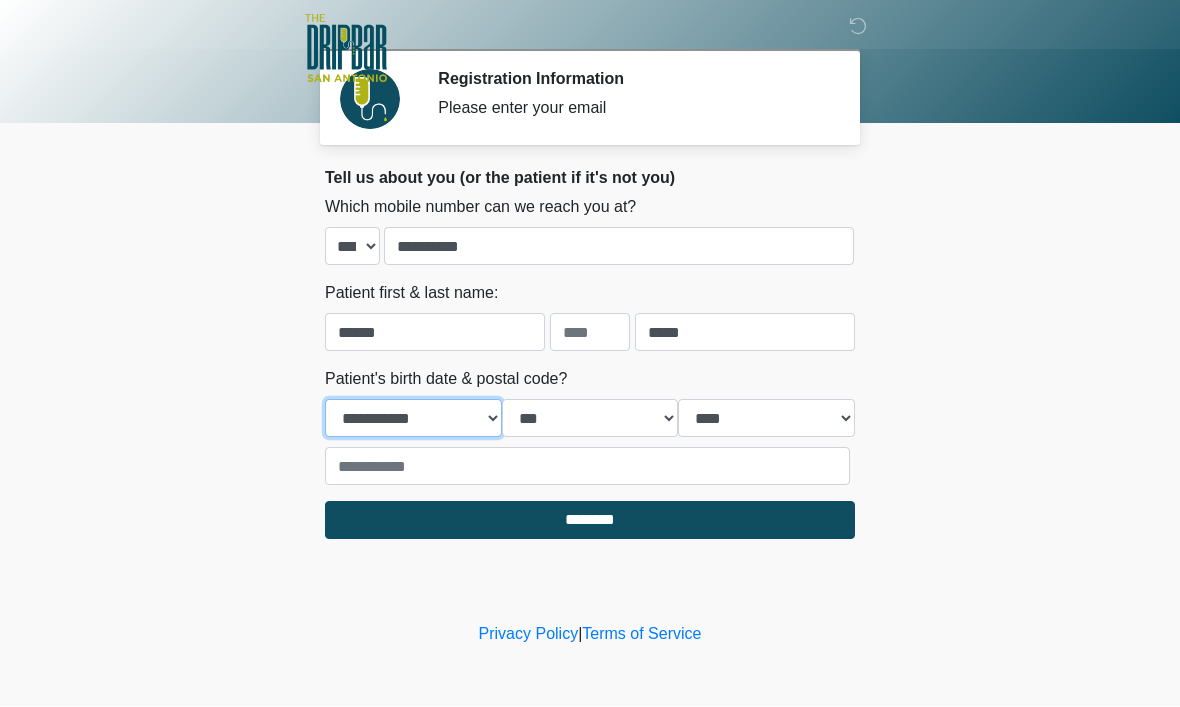 select on "*" 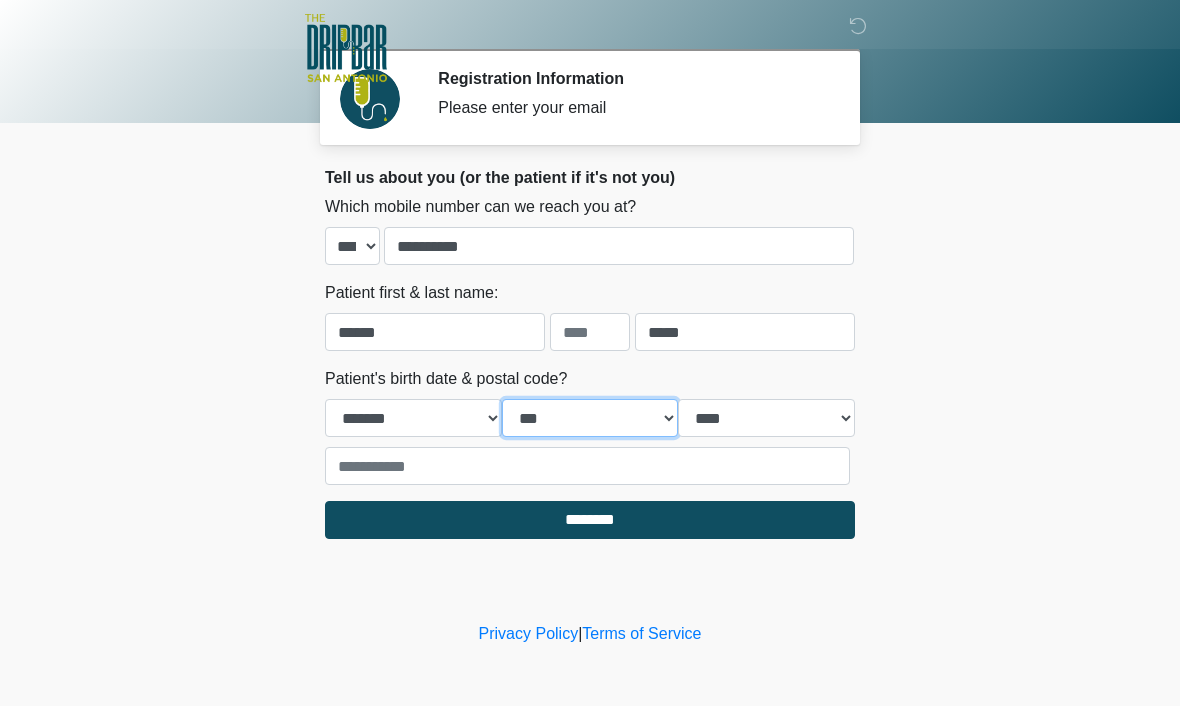 click on "***
*
*
*
*
*
*
*
*
*
**
**
**
**
**
**
**
**
**
**
**
**
**
**
**
**
**
**
**
**
**
**" at bounding box center (590, 419) 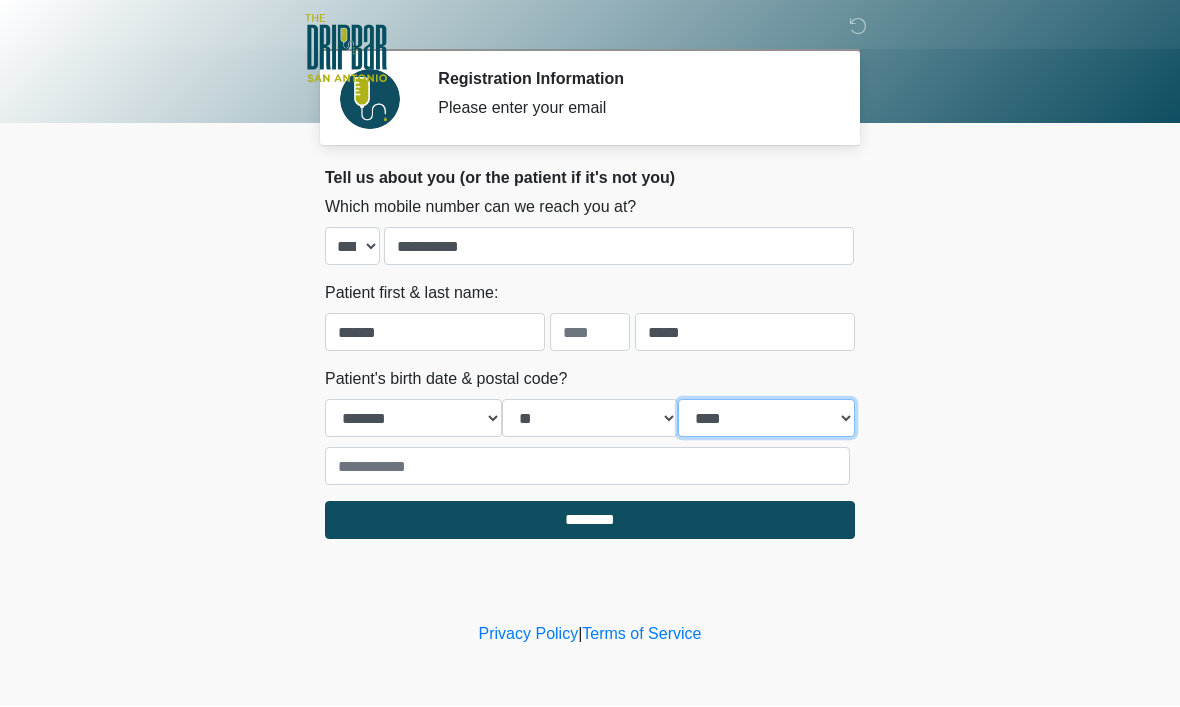 click on "****
****
****
****
****
****
****
****
****
****
****
****
****
****
****
****
****
****
****
****
****
****
****
****
****
****
****
****
****
****
****
****
****
****
****
****
****
****
****
****
****
****
****
****
****
****
****
****
****
****
****
****
****
****
****
****
****
****
****
****
****
****
****
****
****
****
****
****
****
****
****
****
****
****
****
****
****
****
****
****
****
****
****
****
****
****
****
****
****
****
****
****
****
****
****
****
****
****
****
****
****
****" at bounding box center (766, 419) 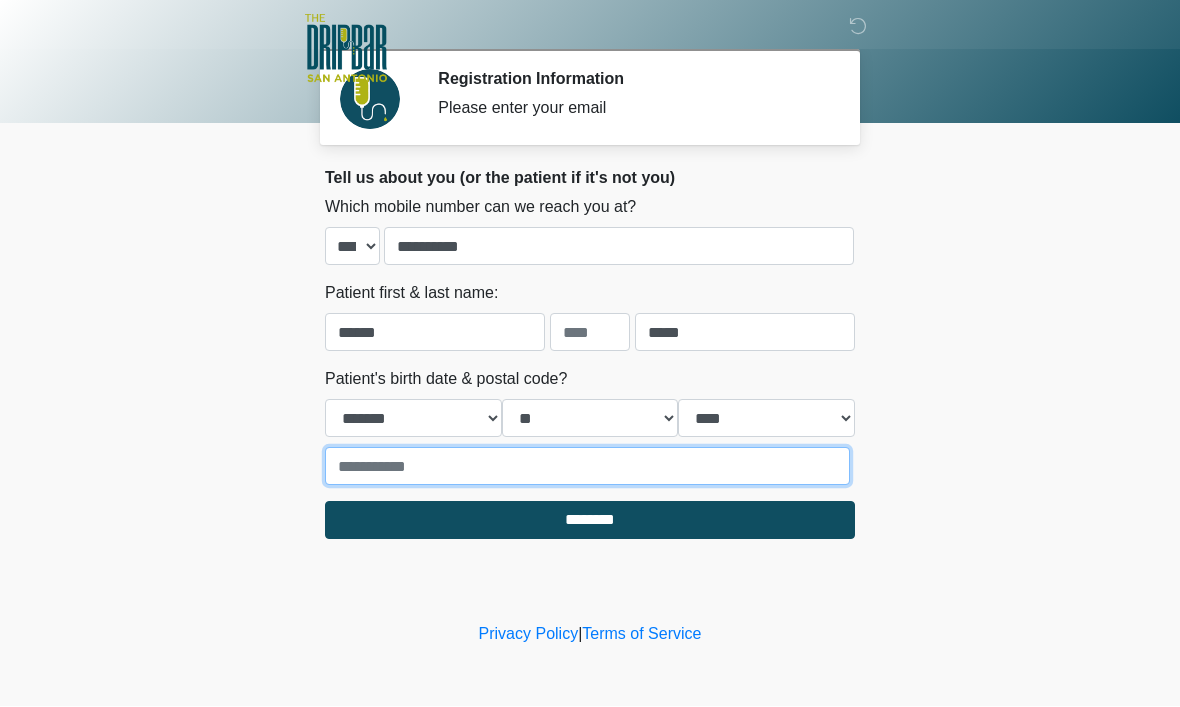 click at bounding box center [587, 467] 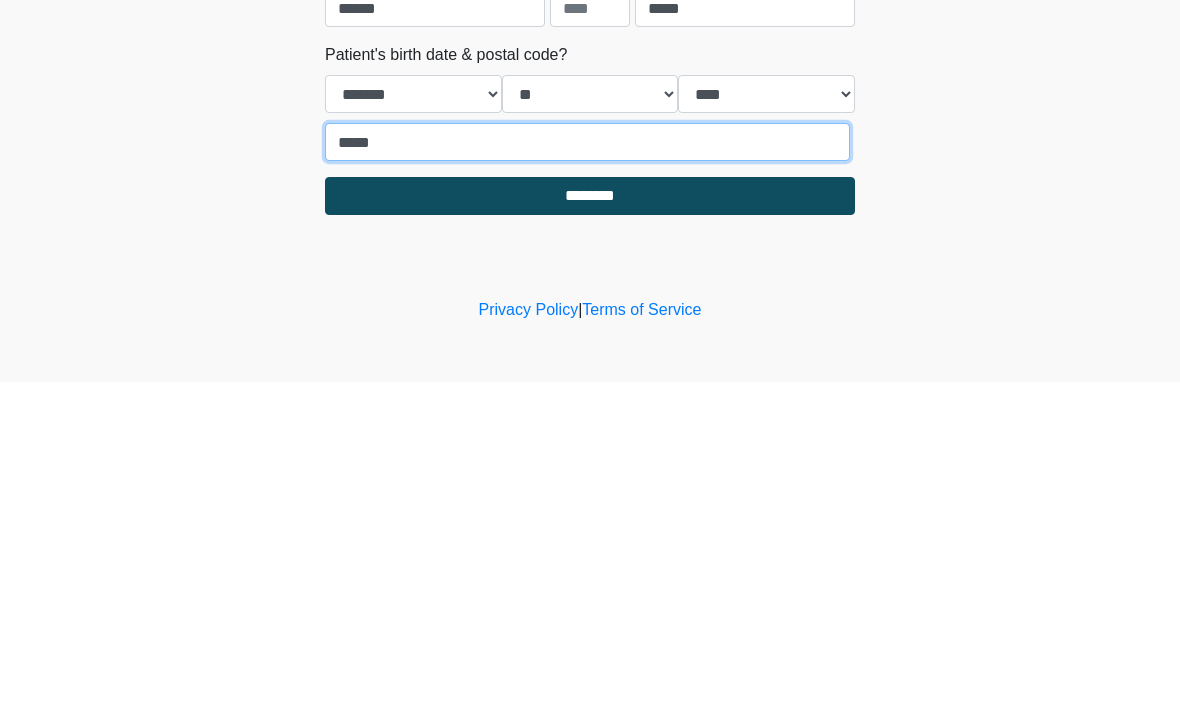 type on "*****" 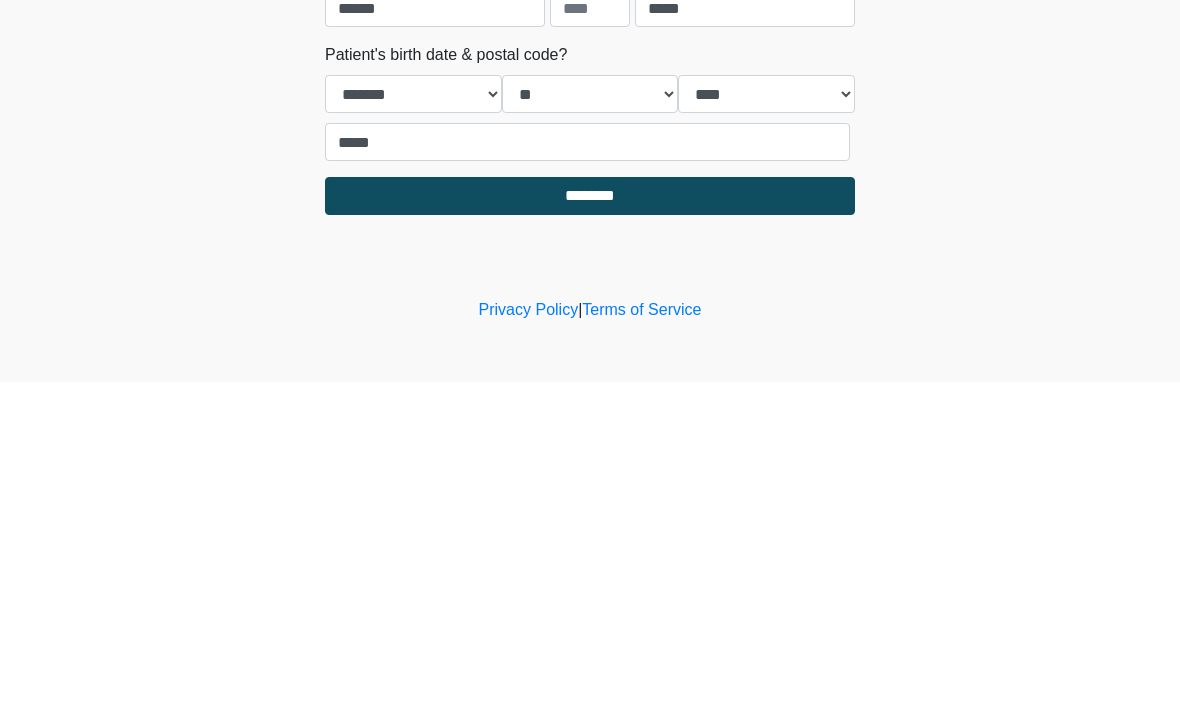 click on "********" at bounding box center (590, 521) 